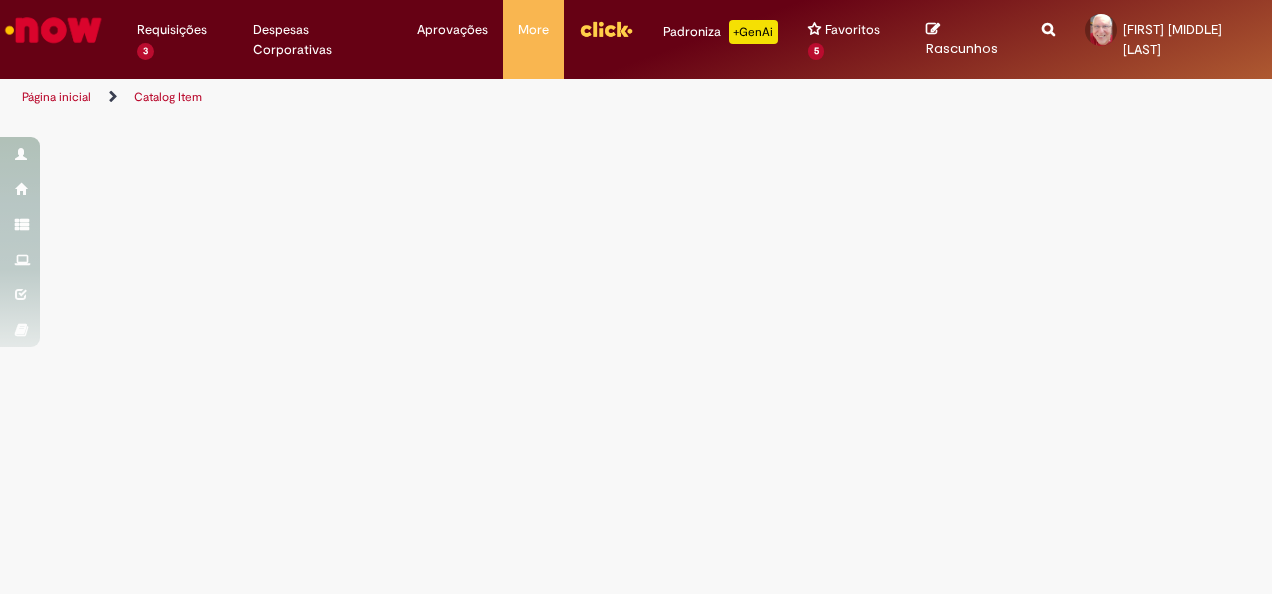 scroll, scrollTop: 0, scrollLeft: 0, axis: both 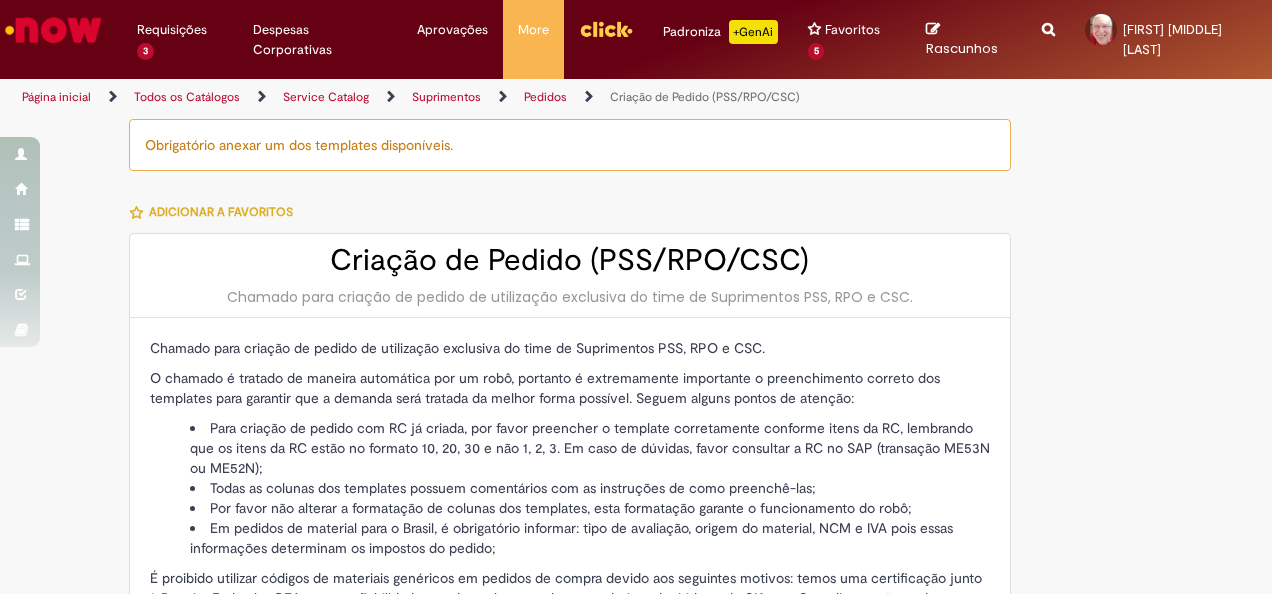 type on "********" 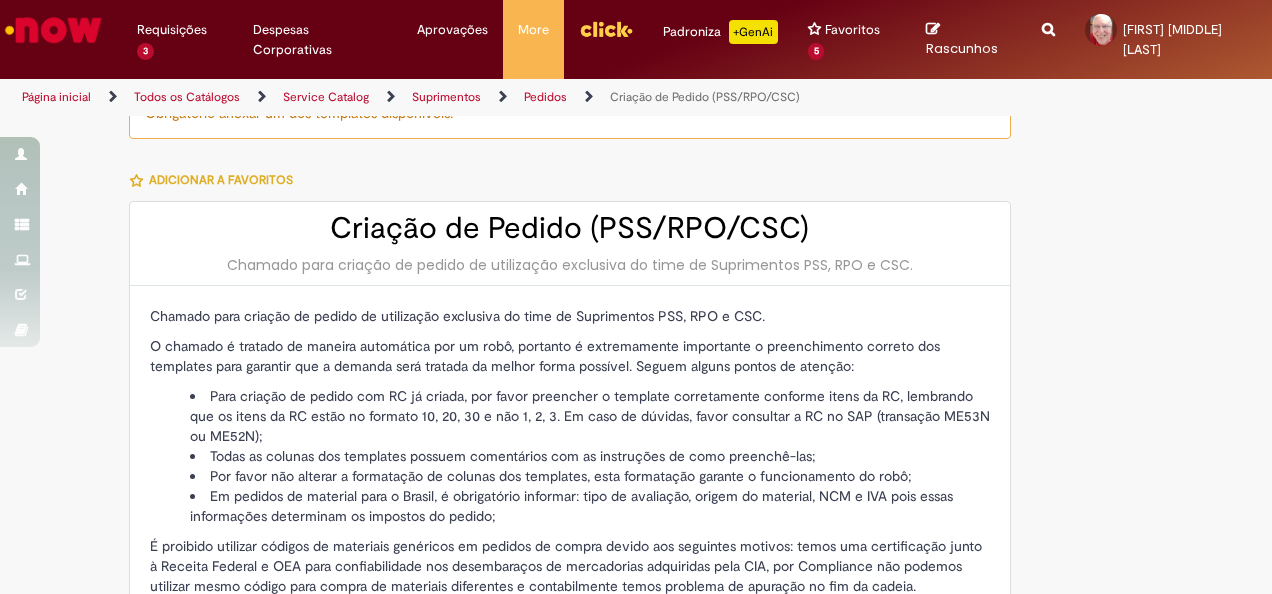 scroll, scrollTop: 0, scrollLeft: 0, axis: both 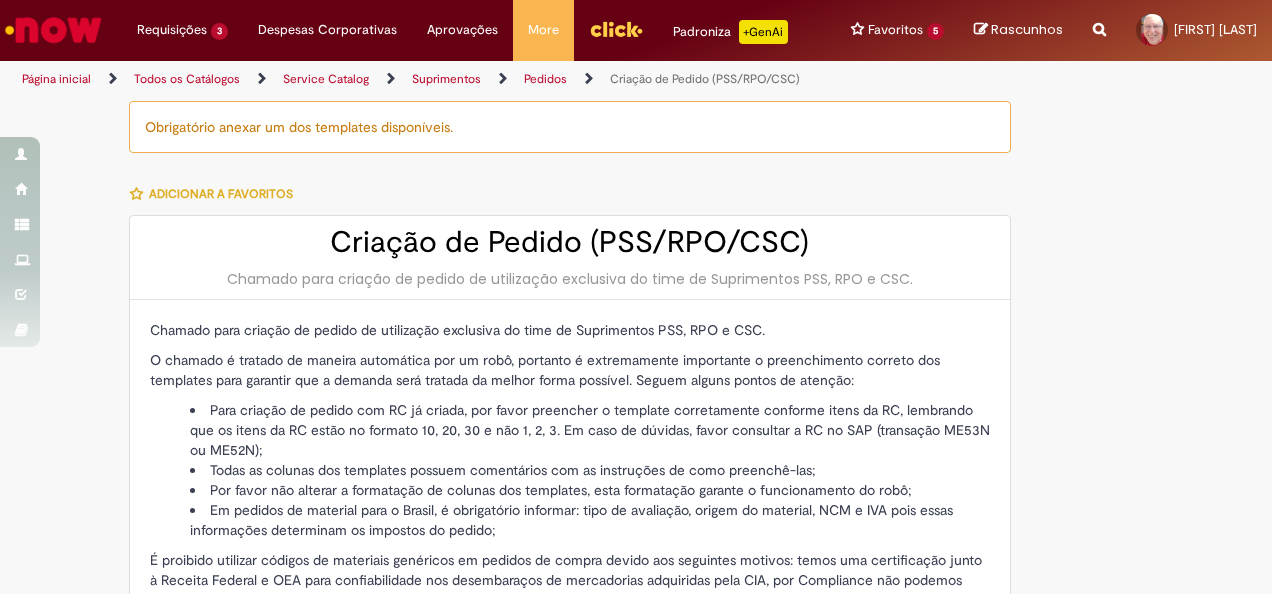 type on "**********" 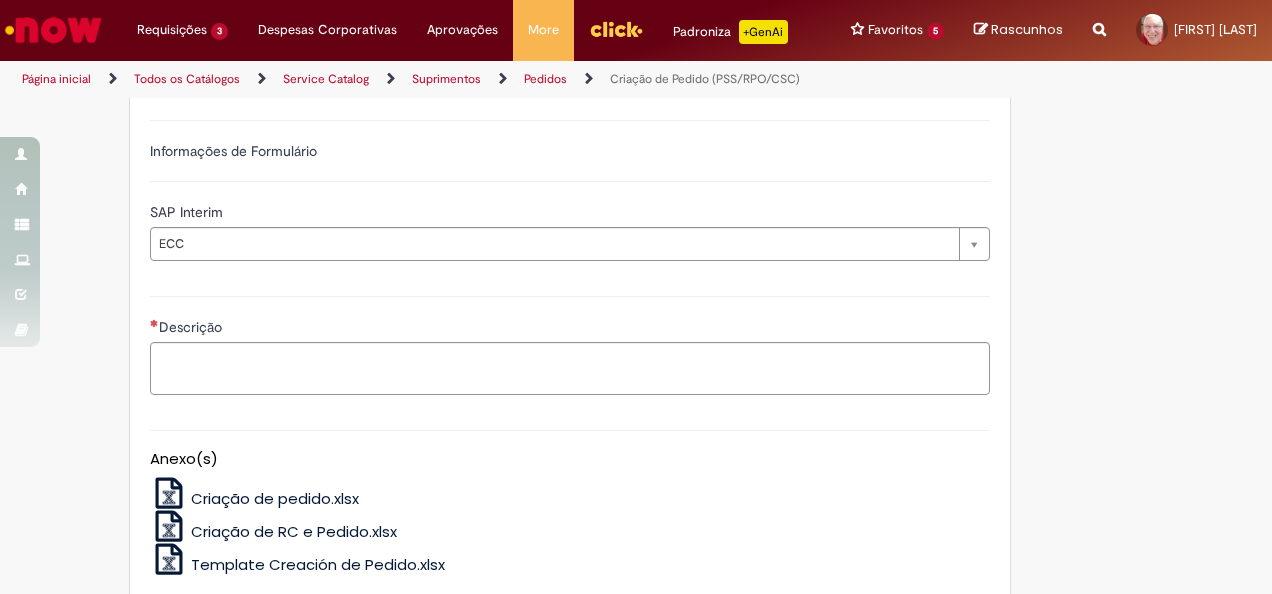 scroll, scrollTop: 900, scrollLeft: 0, axis: vertical 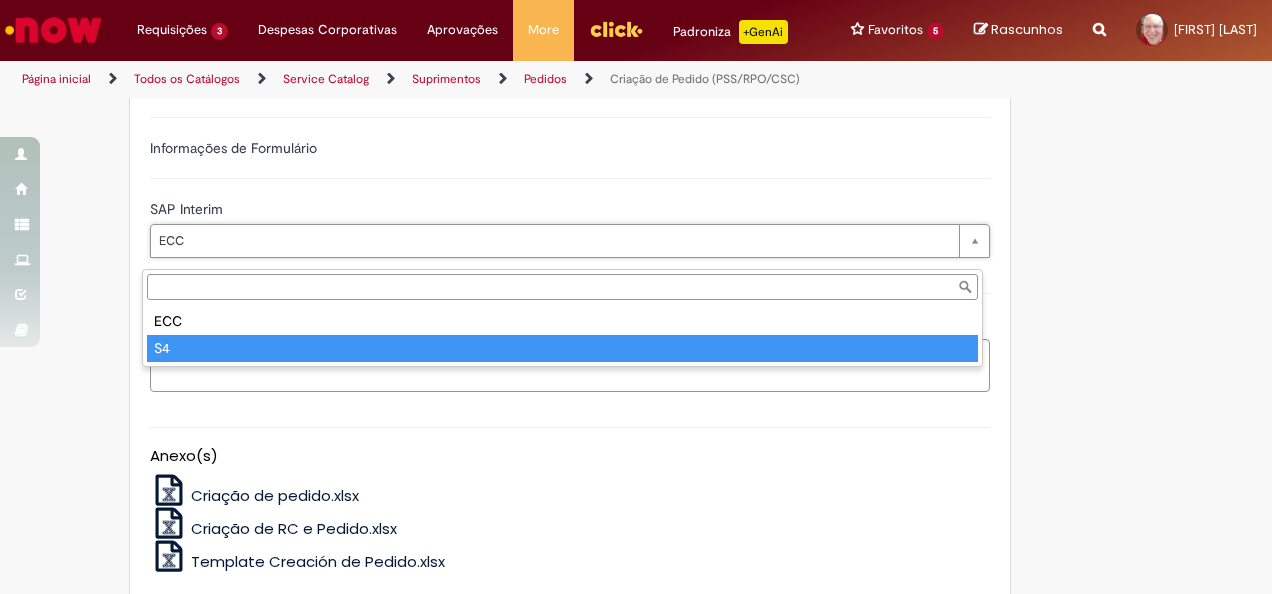 type on "**" 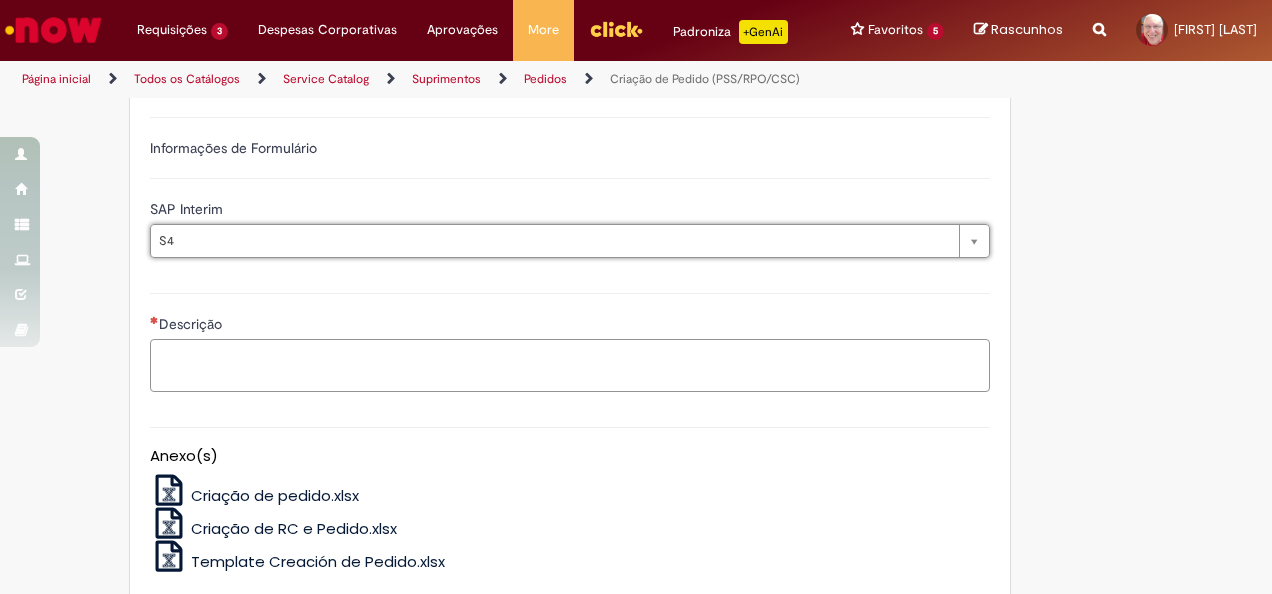 click on "Descrição" at bounding box center [570, 365] 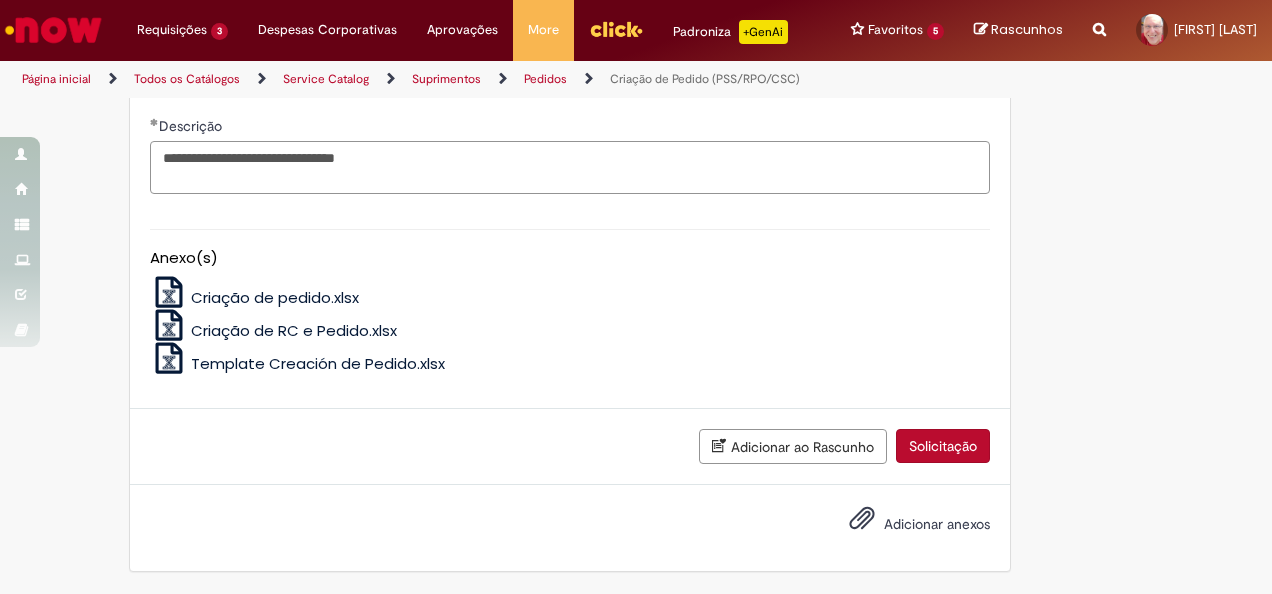 scroll, scrollTop: 1110, scrollLeft: 0, axis: vertical 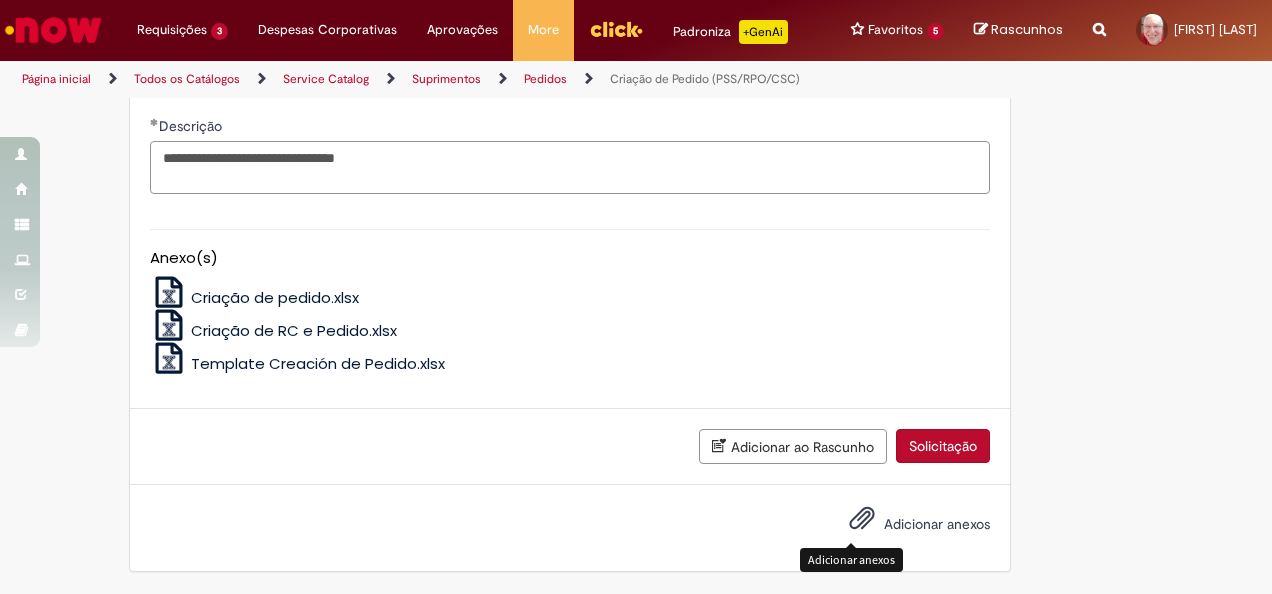 type on "**********" 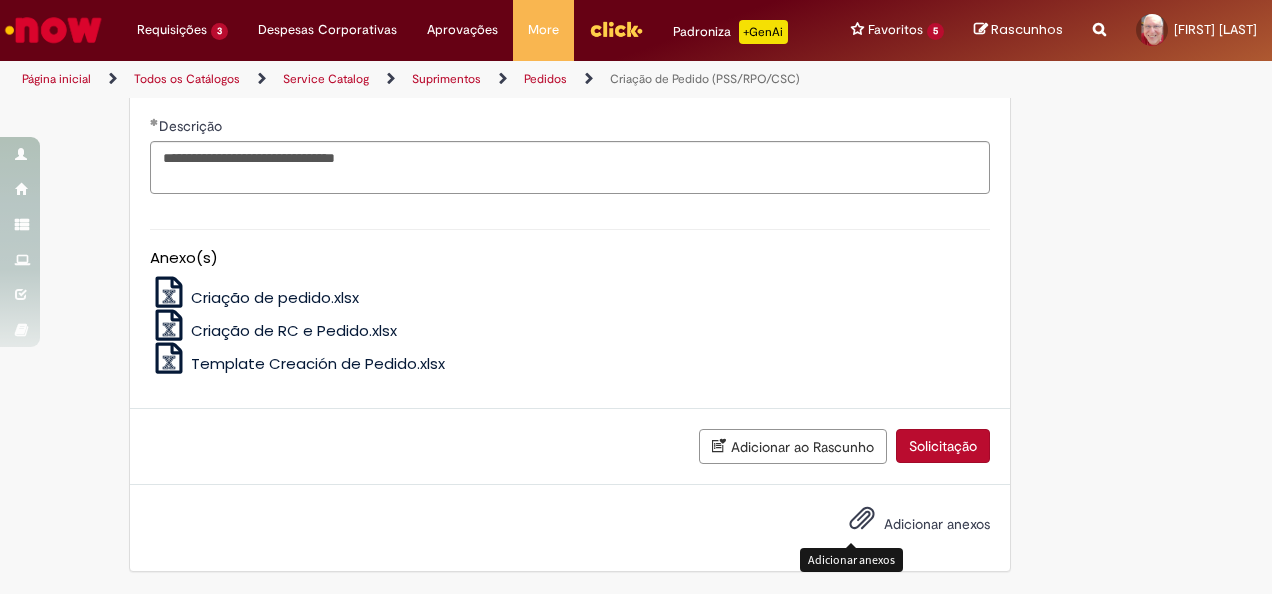 click at bounding box center [862, 519] 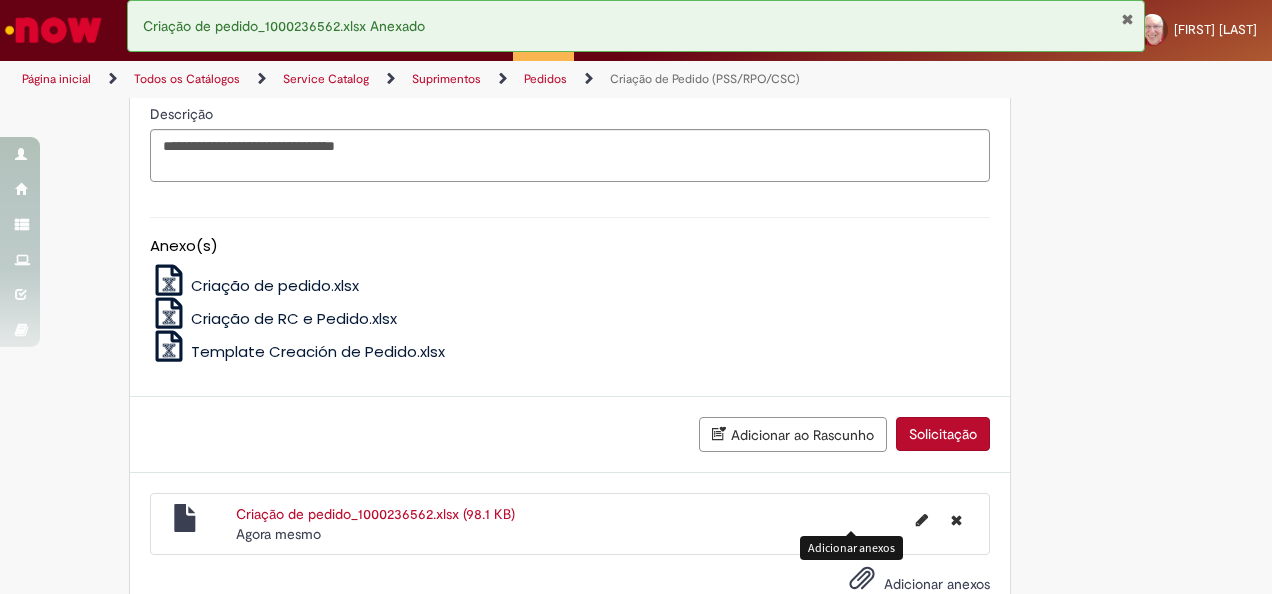 click on "Solicitação" at bounding box center [943, 434] 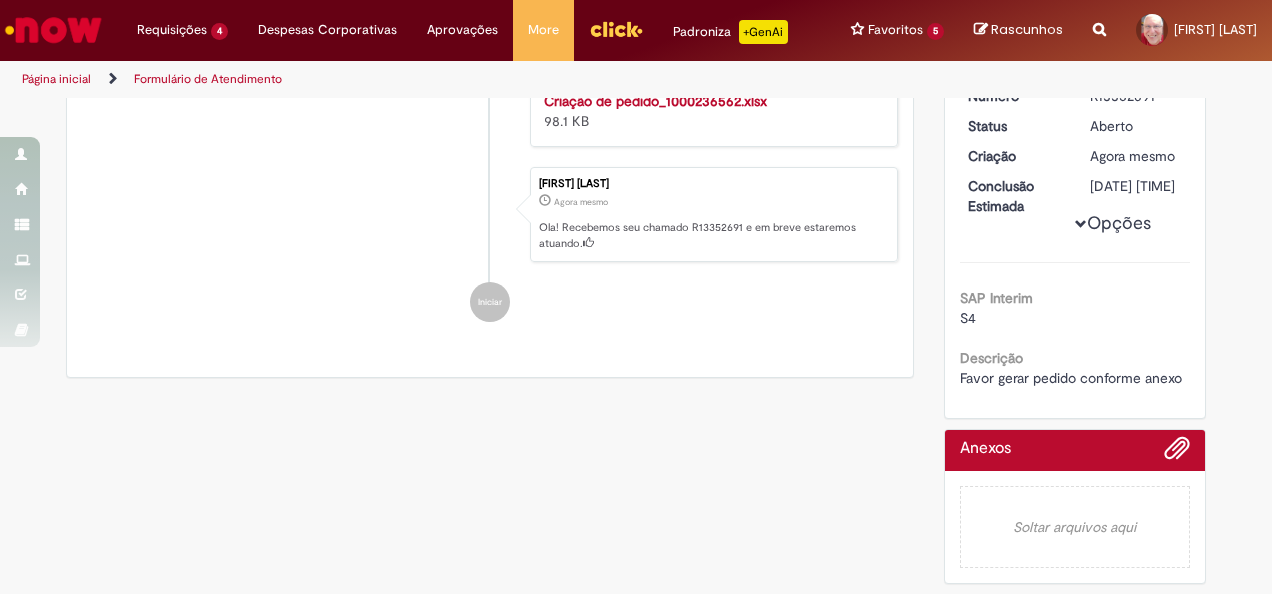 scroll, scrollTop: 0, scrollLeft: 0, axis: both 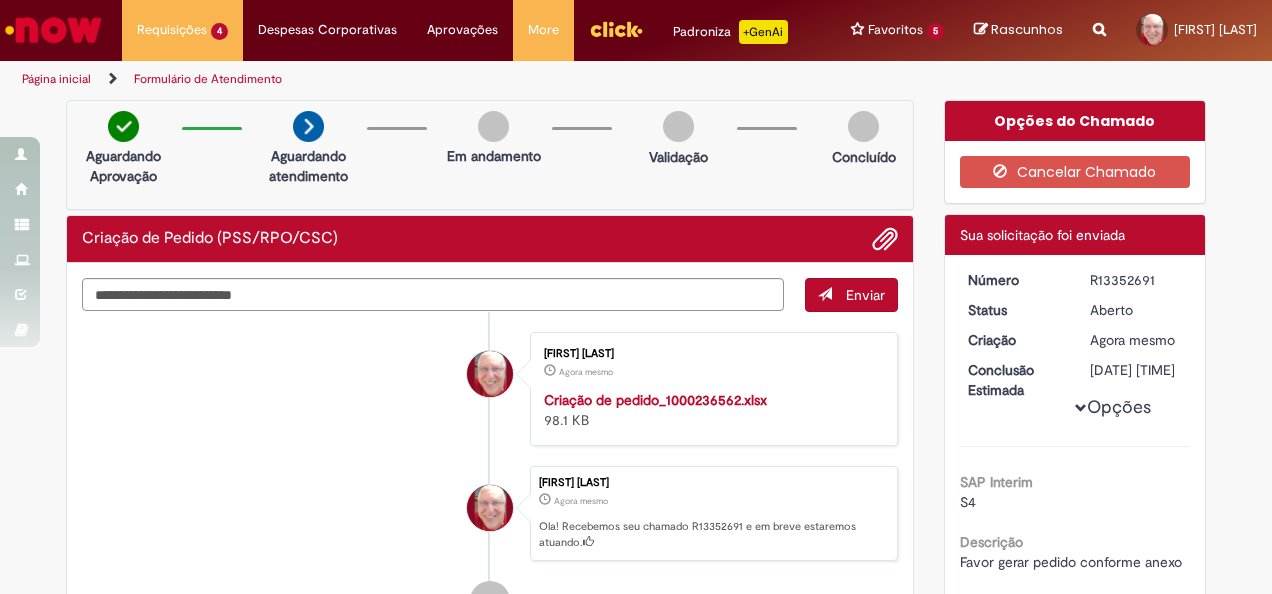 click on "R13352691" at bounding box center [1136, 280] 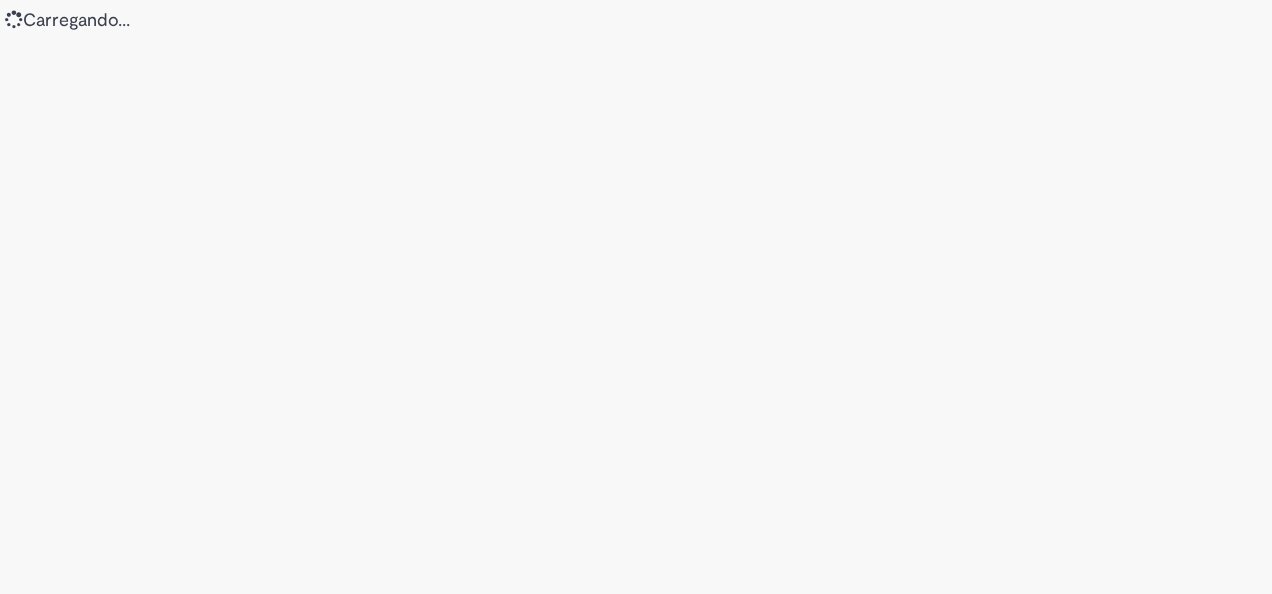 scroll, scrollTop: 0, scrollLeft: 0, axis: both 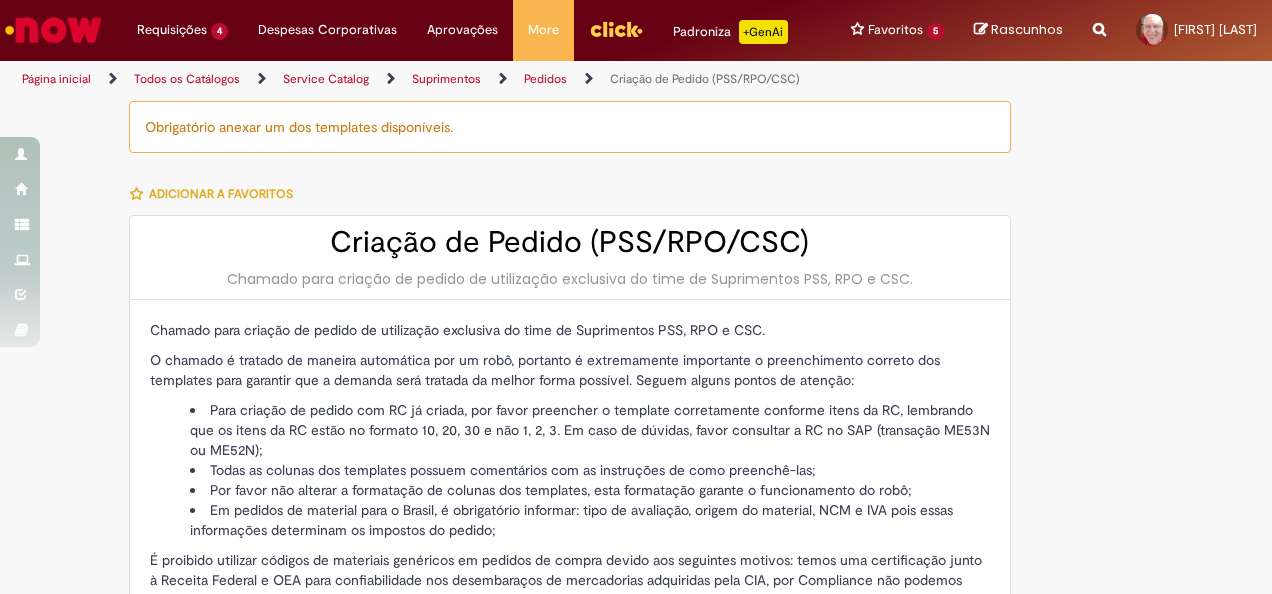 type on "********" 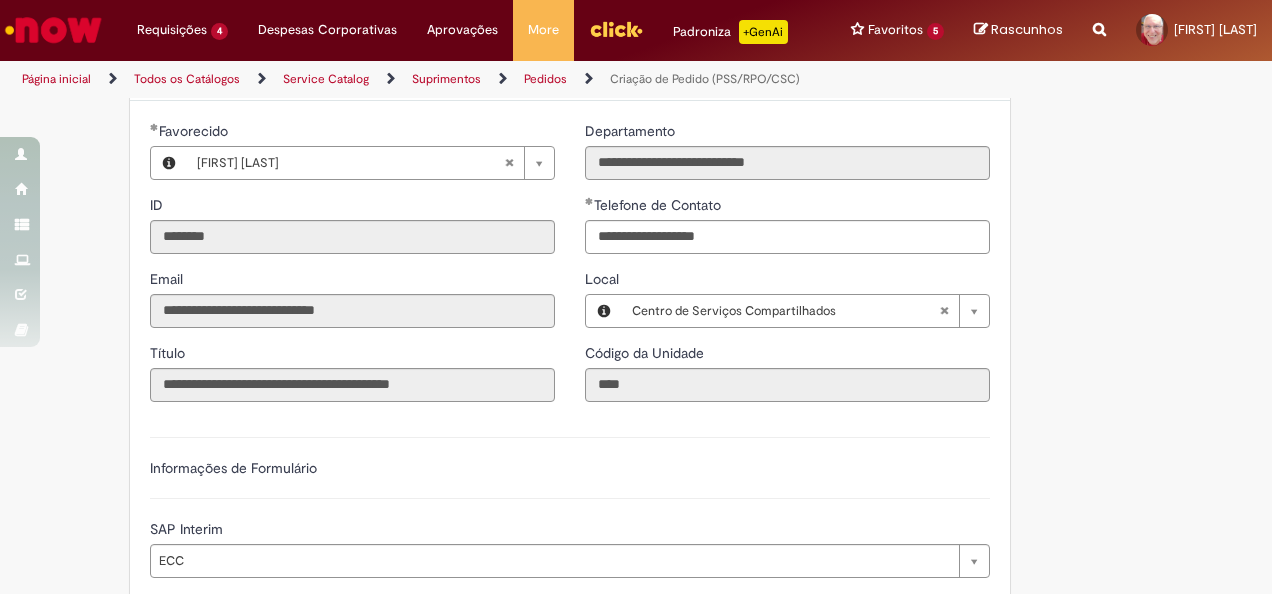 scroll, scrollTop: 700, scrollLeft: 0, axis: vertical 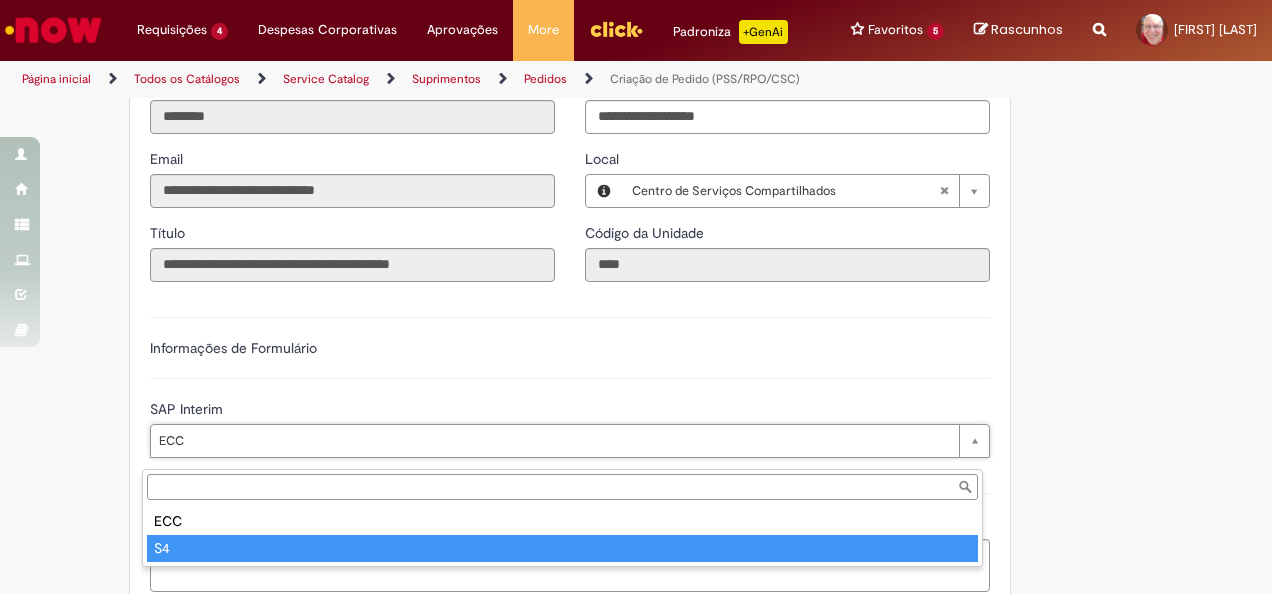 type on "**" 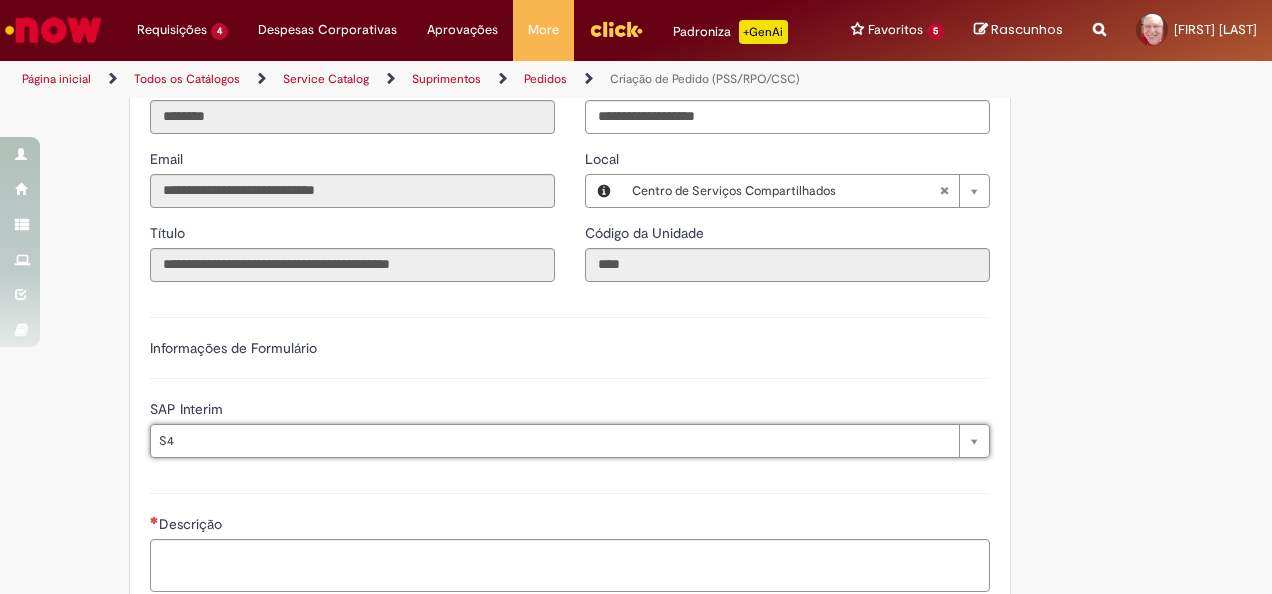 scroll, scrollTop: 800, scrollLeft: 0, axis: vertical 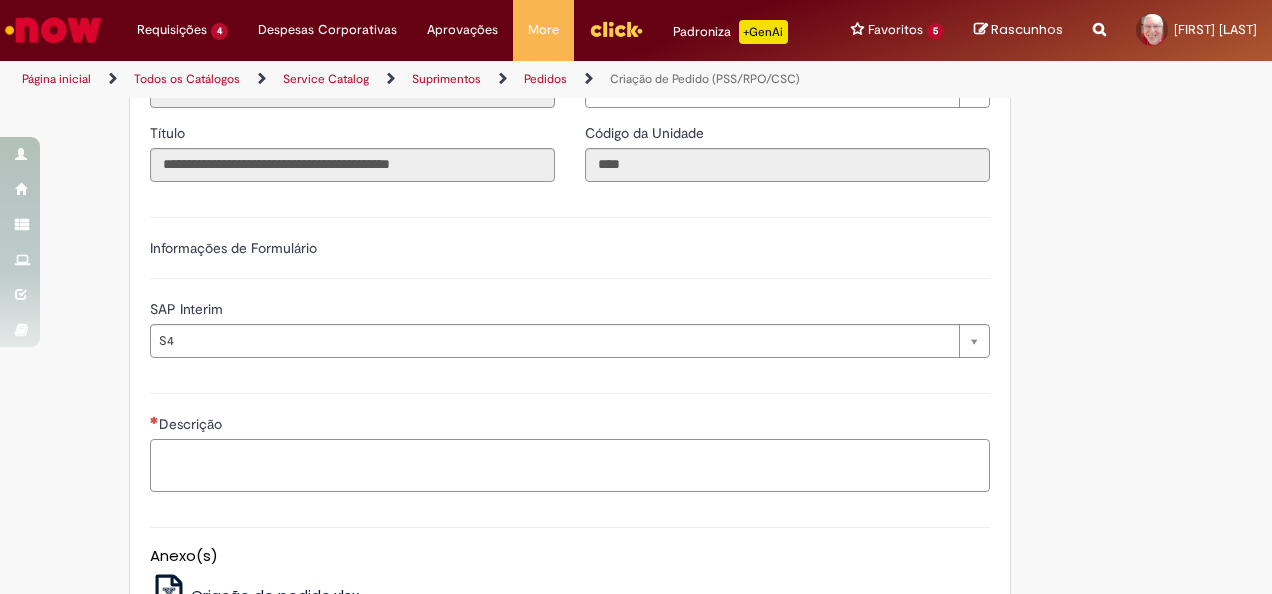 click on "Descrição" at bounding box center [570, 465] 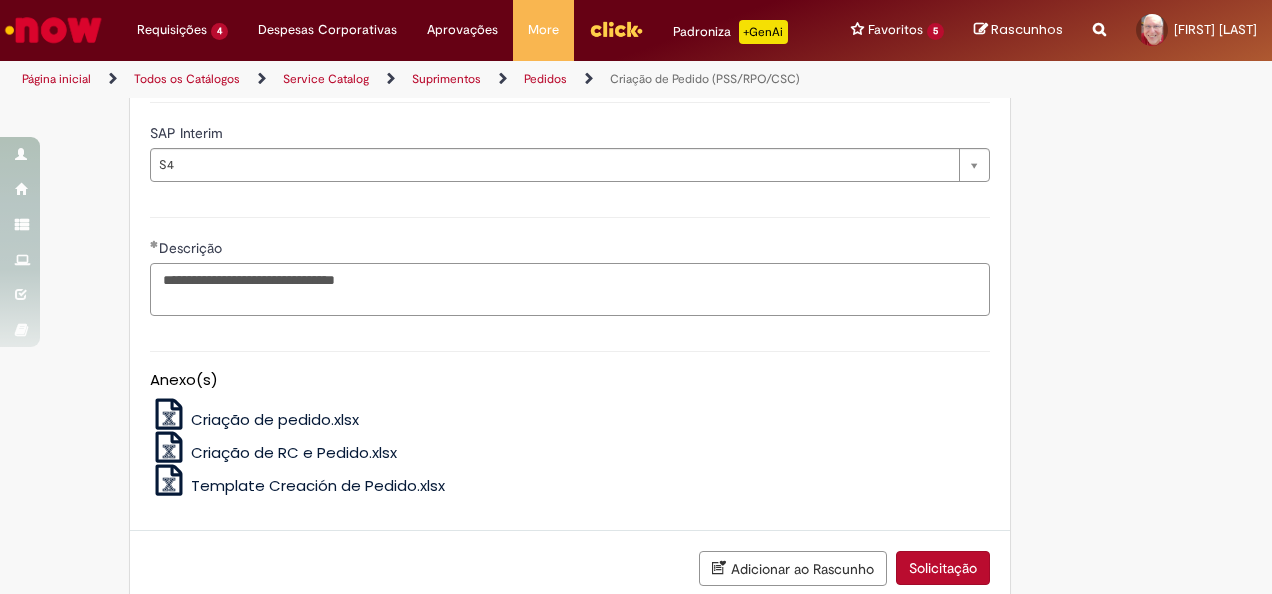 scroll, scrollTop: 1100, scrollLeft: 0, axis: vertical 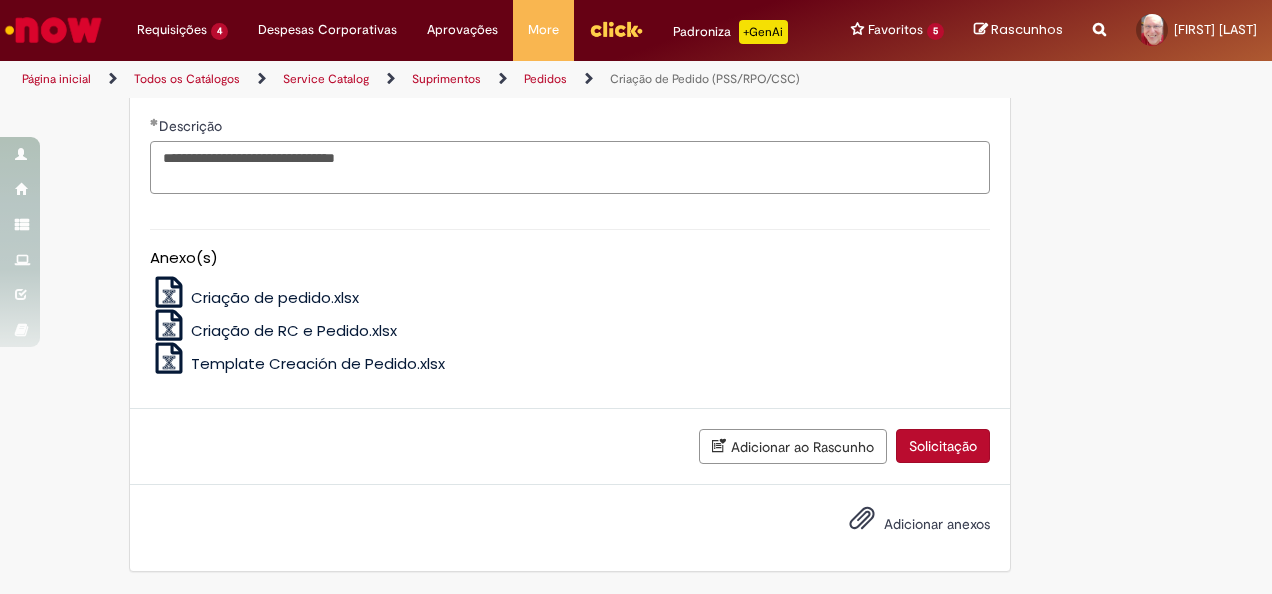 type on "**********" 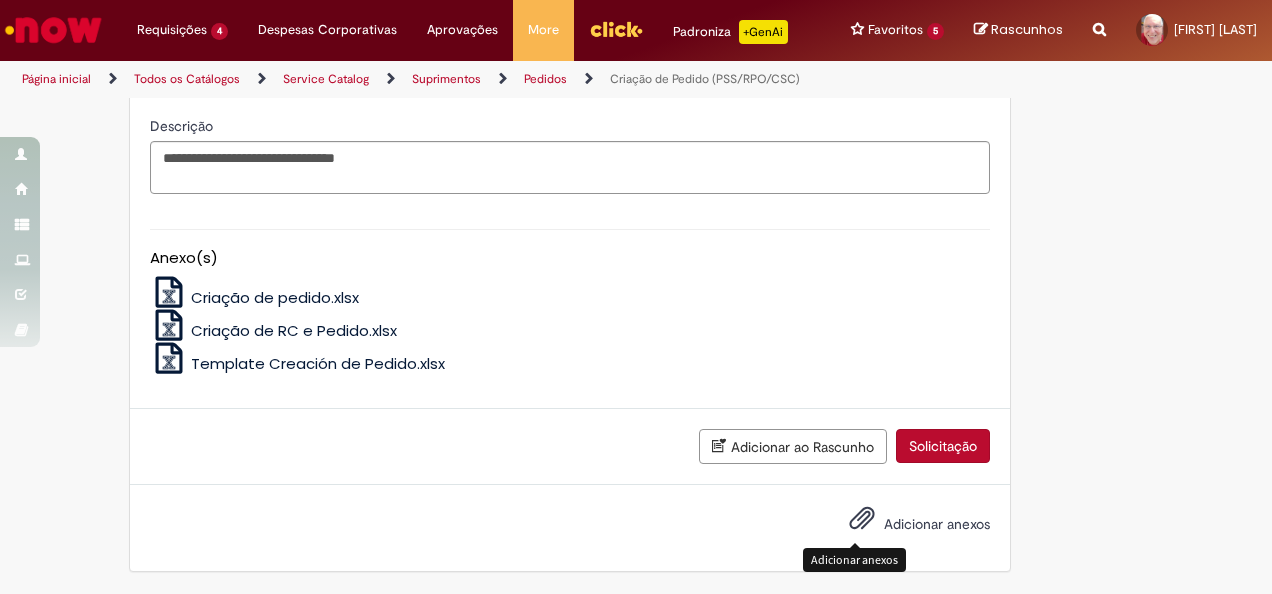 click at bounding box center [862, 519] 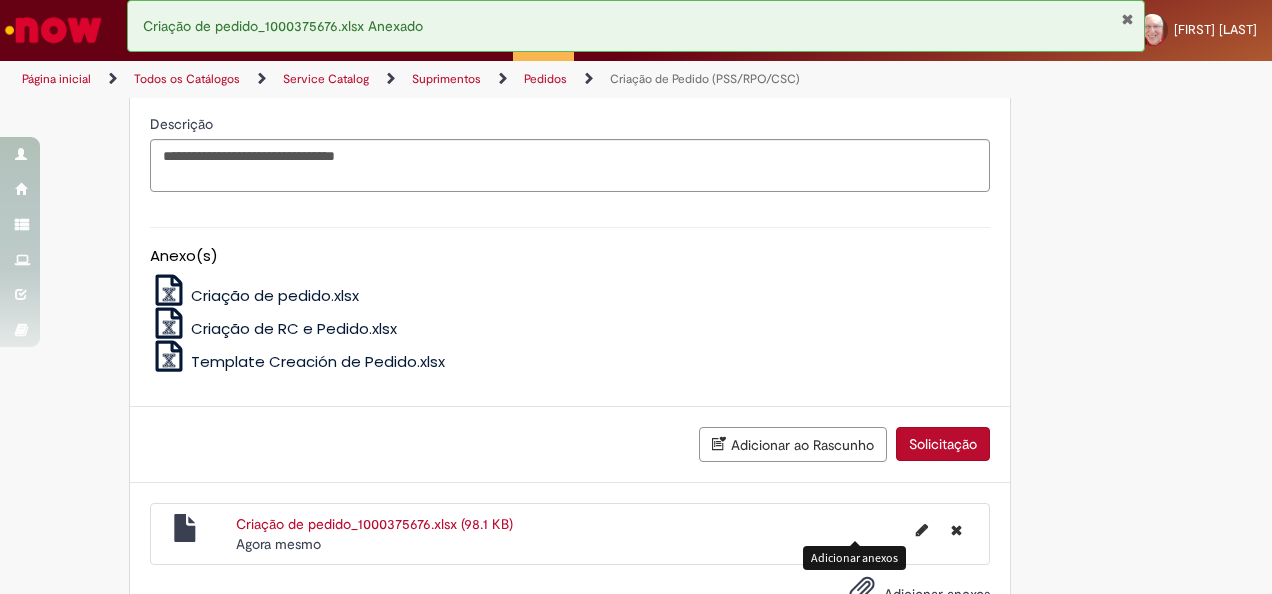 click on "Solicitação" at bounding box center (943, 444) 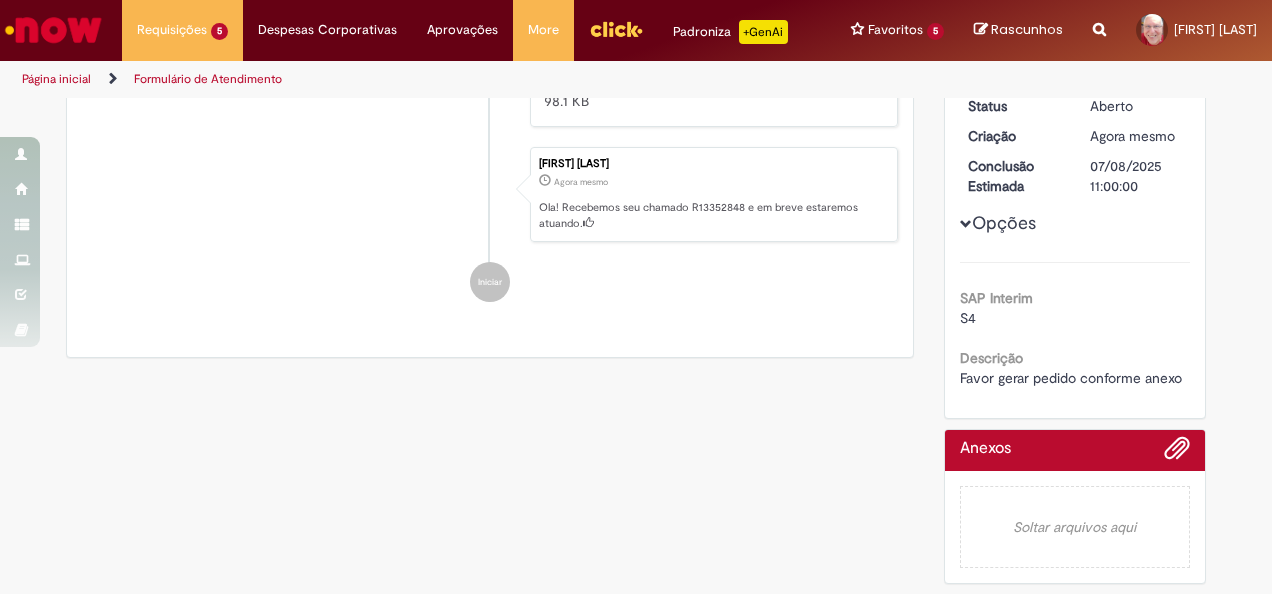 scroll, scrollTop: 0, scrollLeft: 0, axis: both 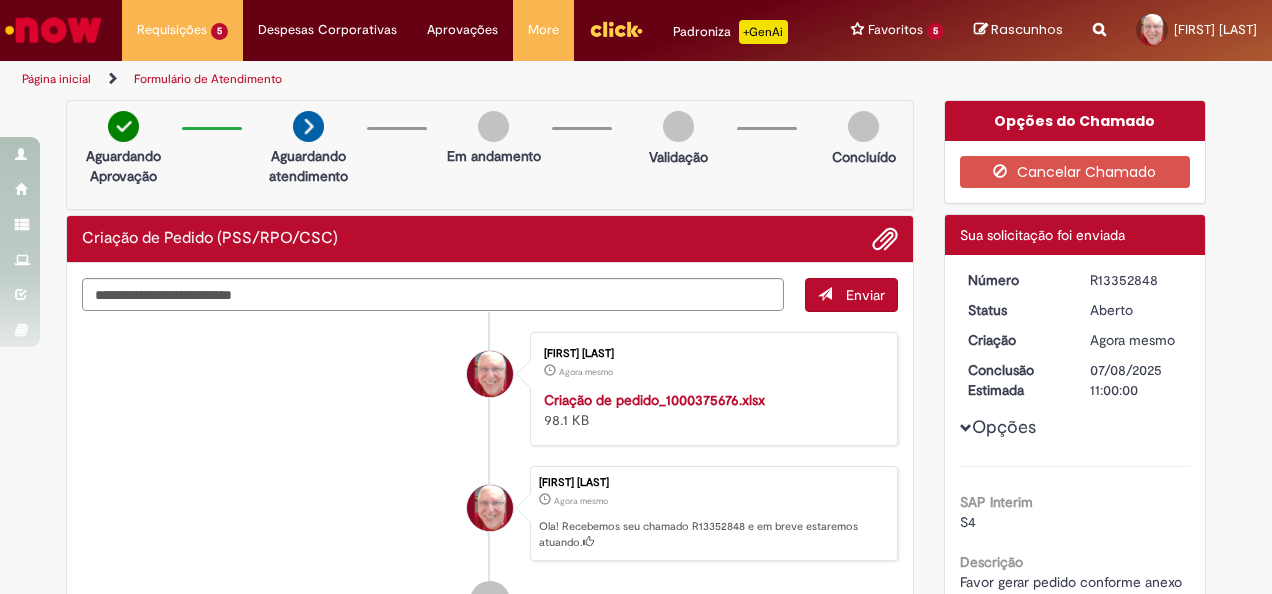 click on "R13352848" at bounding box center (1136, 280) 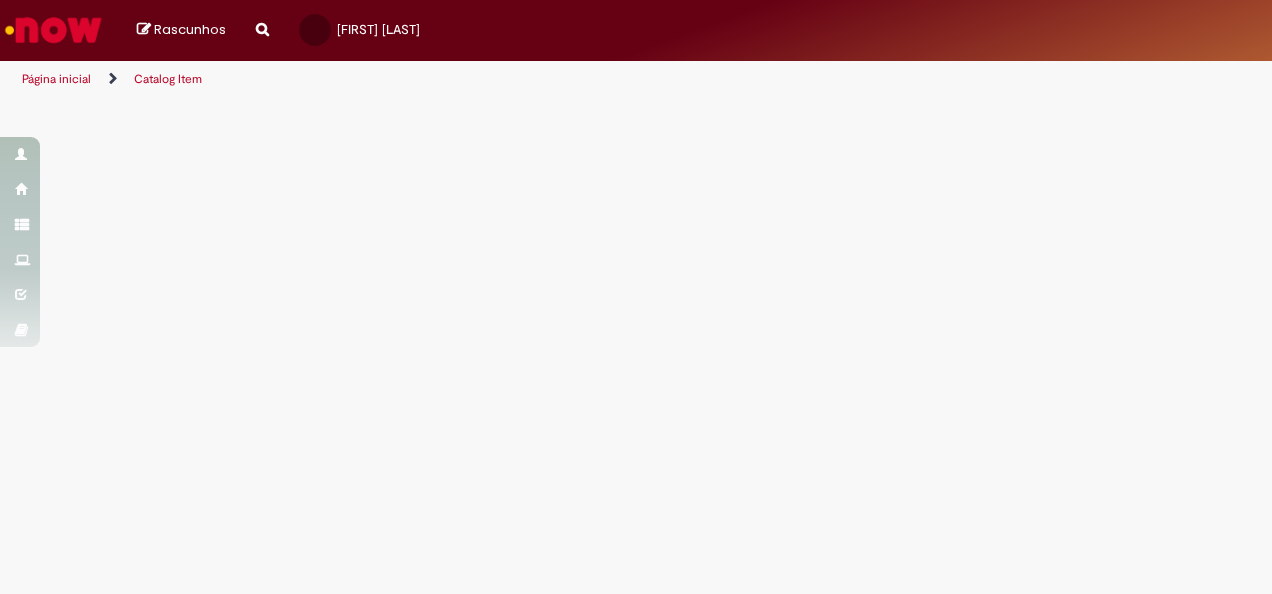 scroll, scrollTop: 0, scrollLeft: 0, axis: both 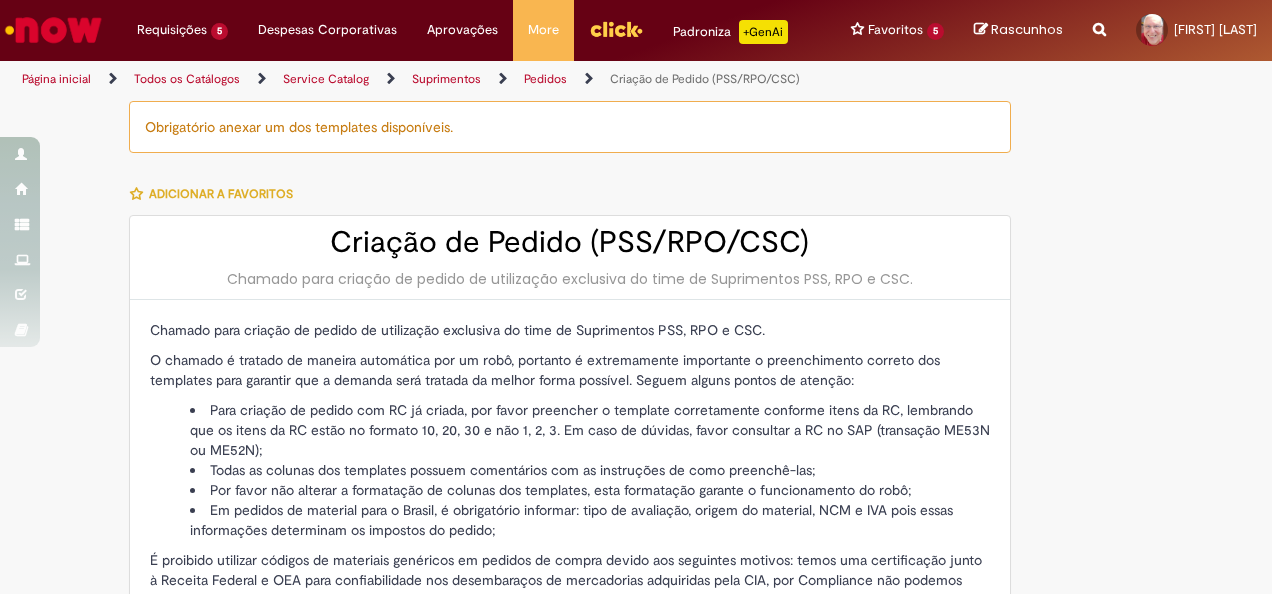 type on "********" 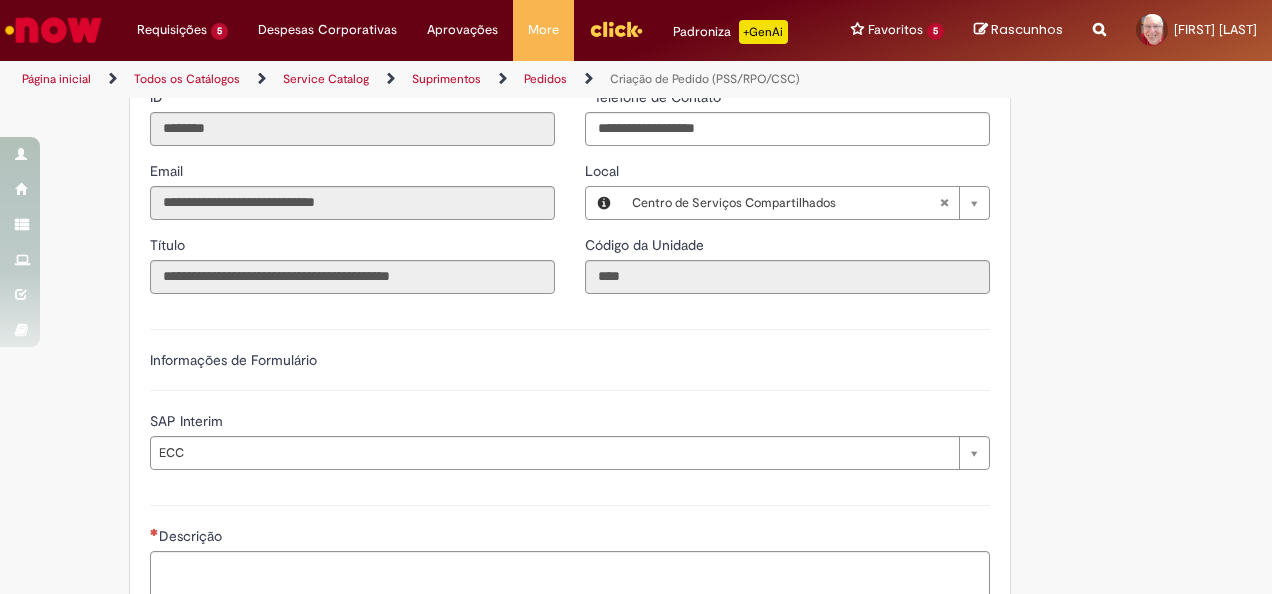 scroll, scrollTop: 700, scrollLeft: 0, axis: vertical 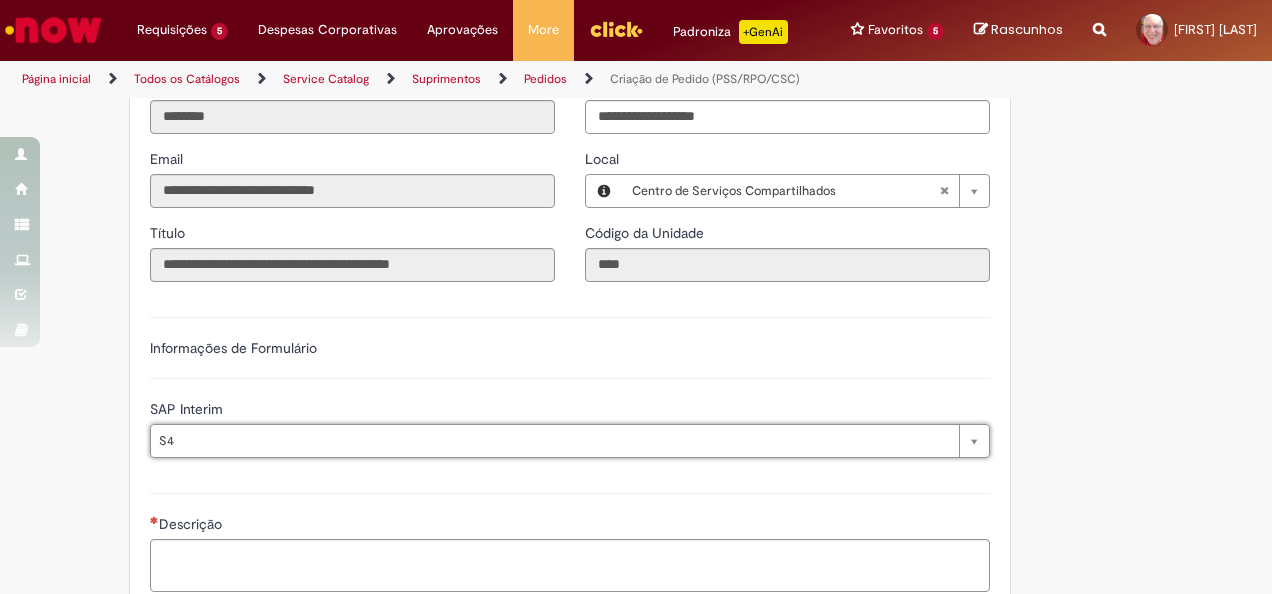 type on "**" 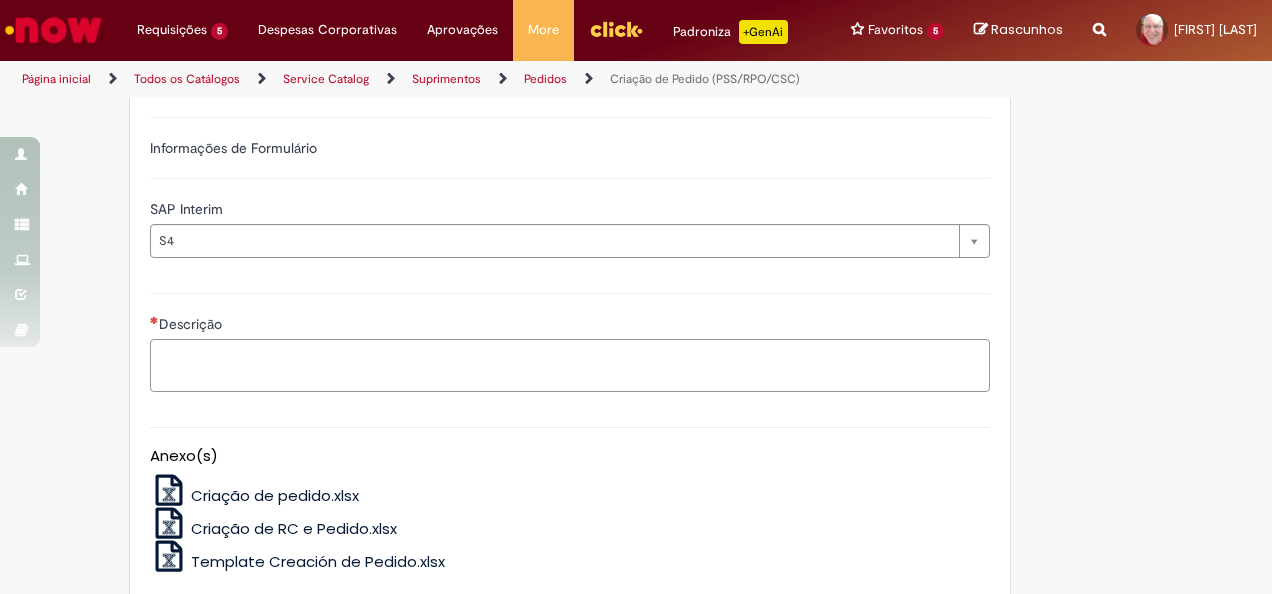 scroll, scrollTop: 0, scrollLeft: 0, axis: both 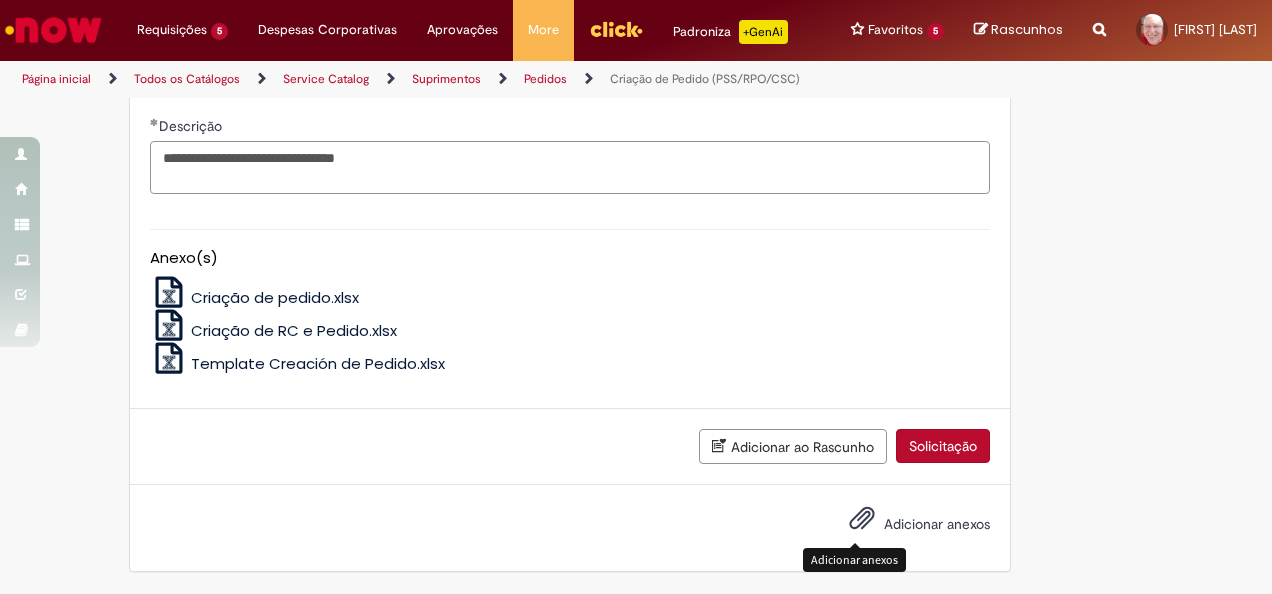 type on "**********" 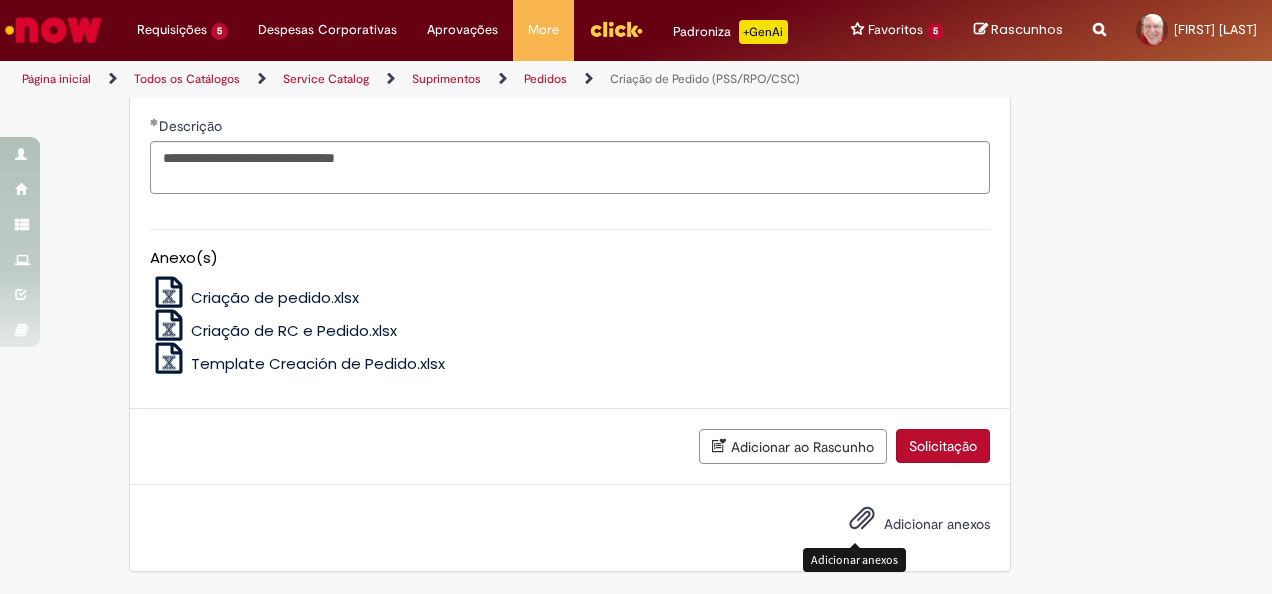 click at bounding box center [862, 519] 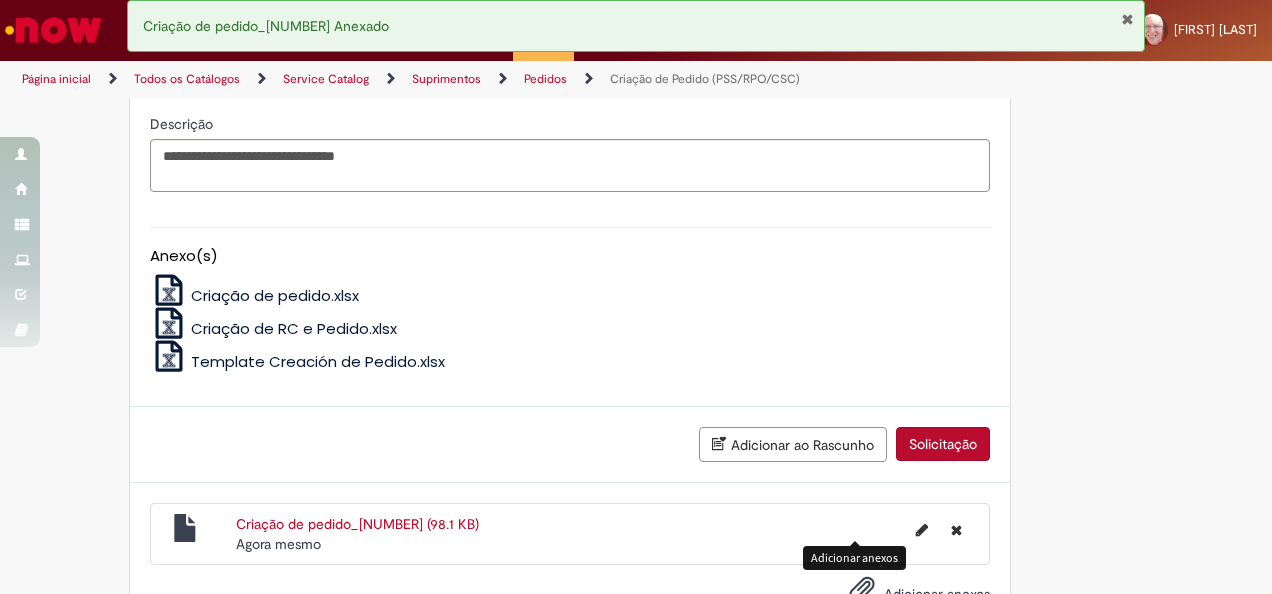 click on "Solicitação" at bounding box center (943, 444) 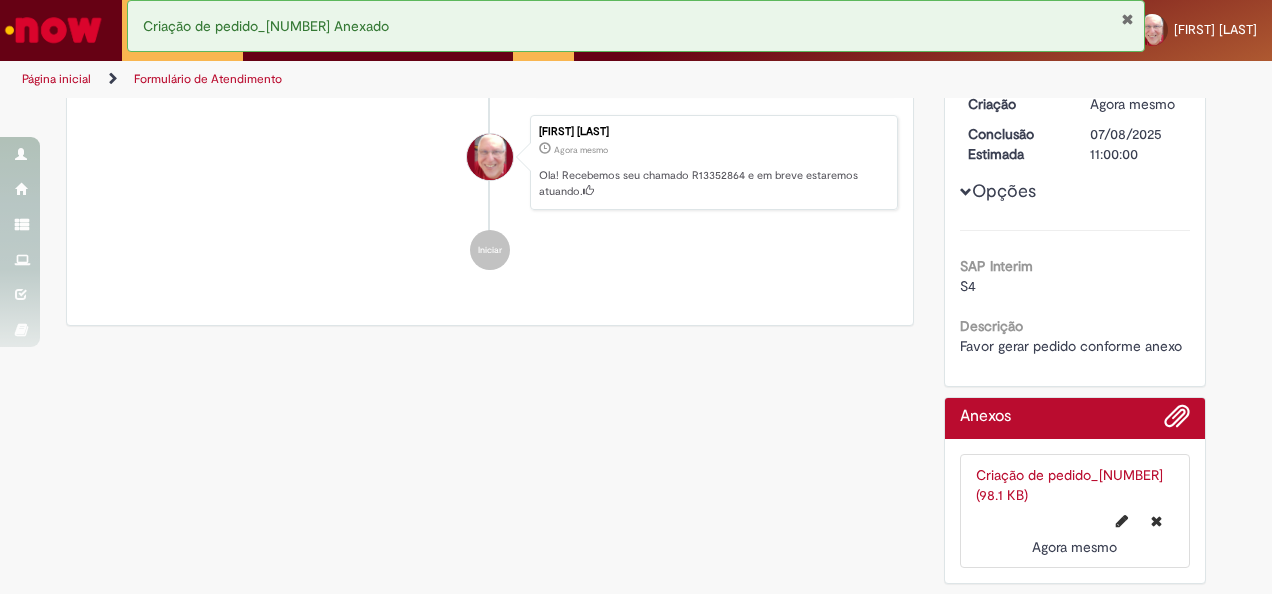 scroll, scrollTop: 0, scrollLeft: 0, axis: both 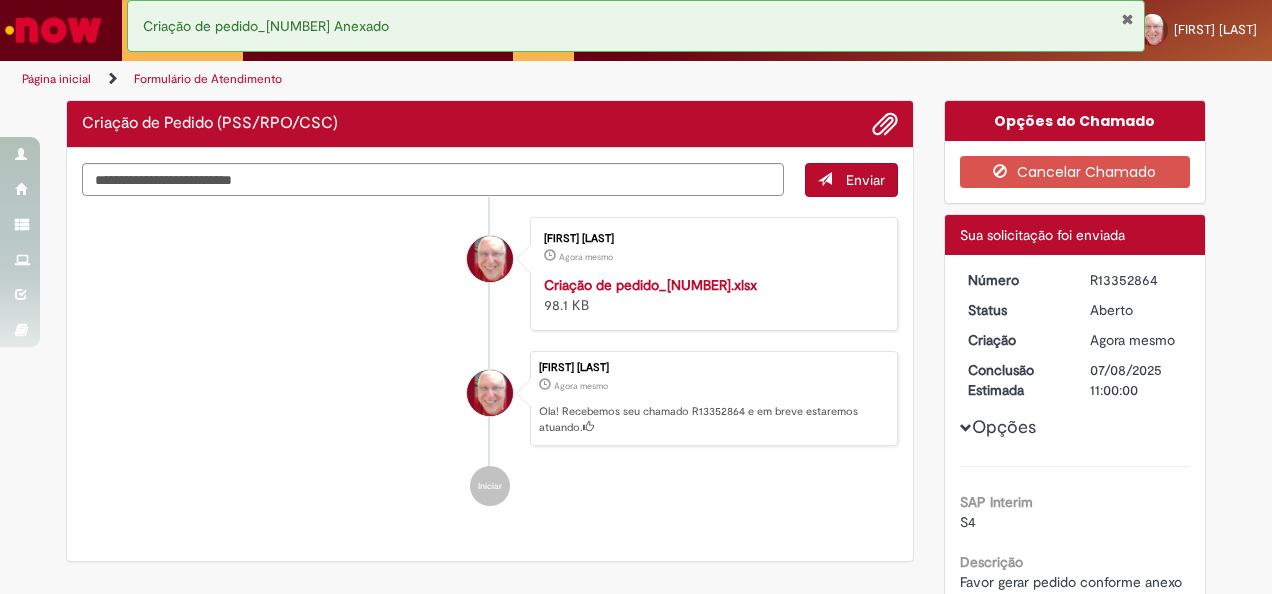 click on "R13352864" at bounding box center (1136, 280) 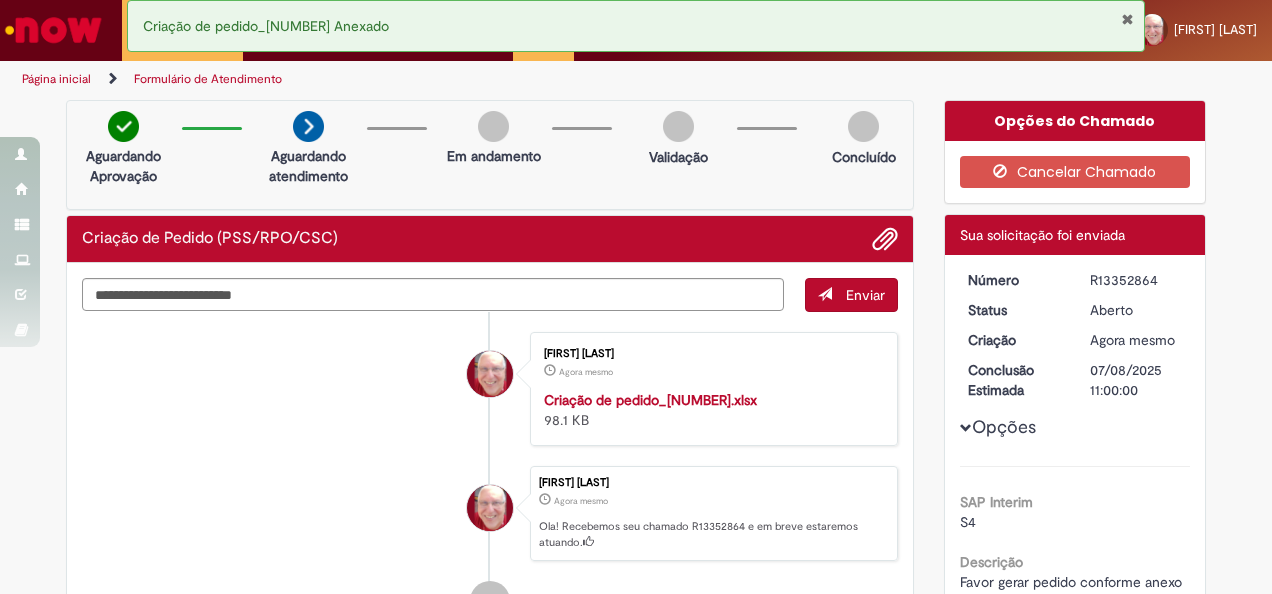 copy on "R13352864" 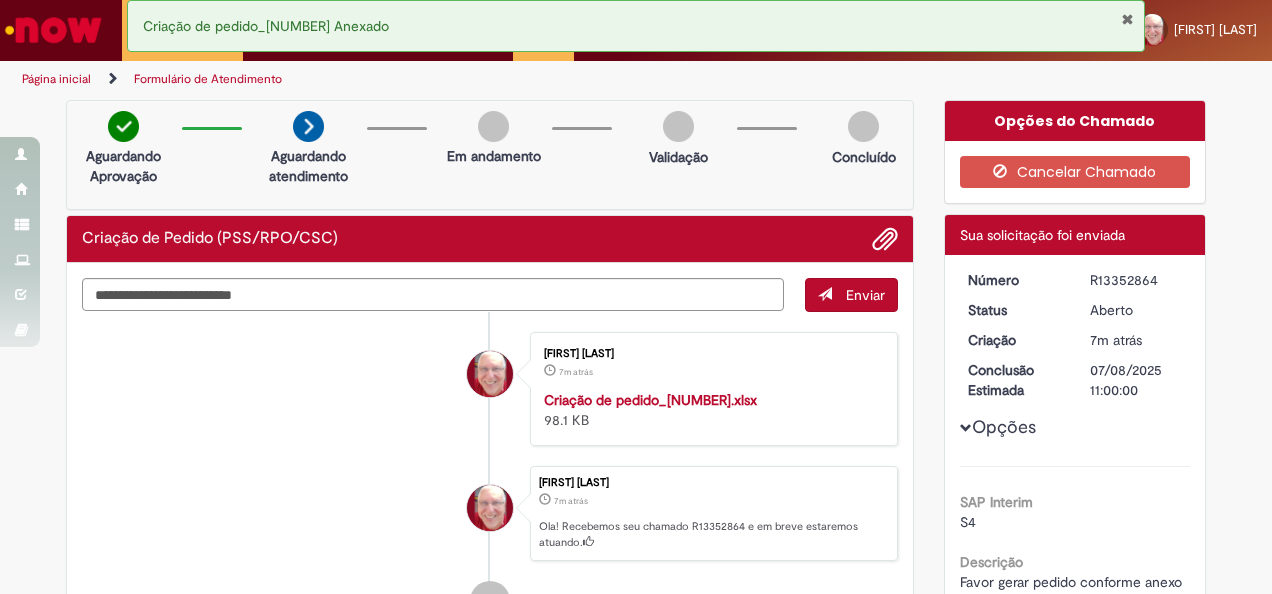 click at bounding box center (1127, 19) 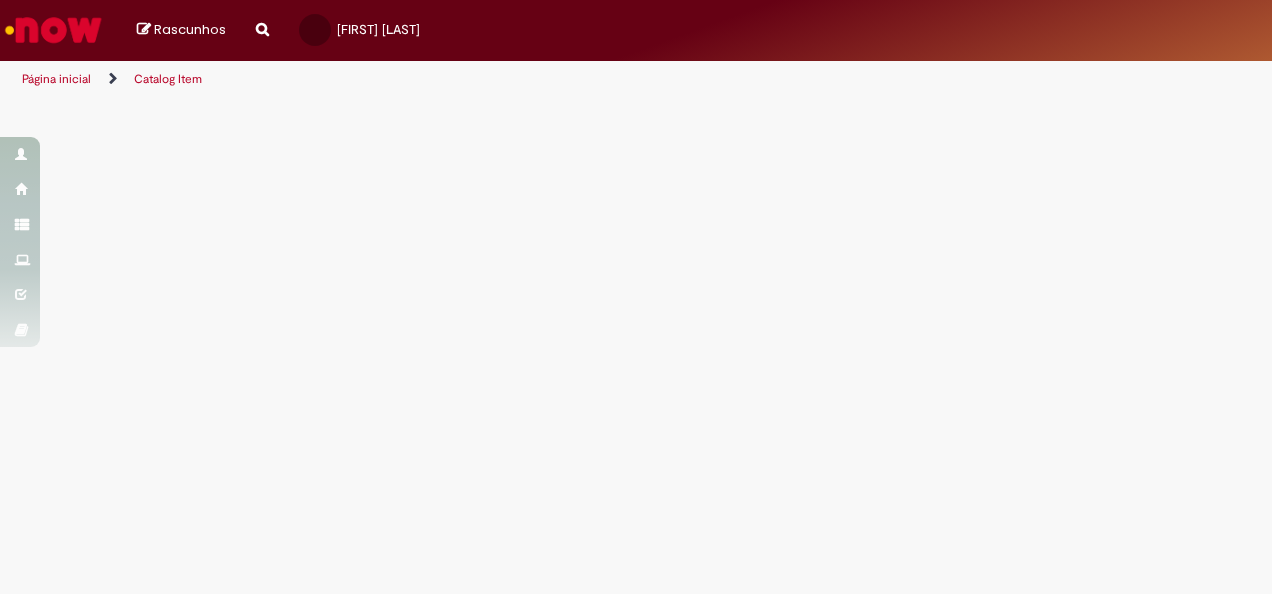 scroll, scrollTop: 0, scrollLeft: 0, axis: both 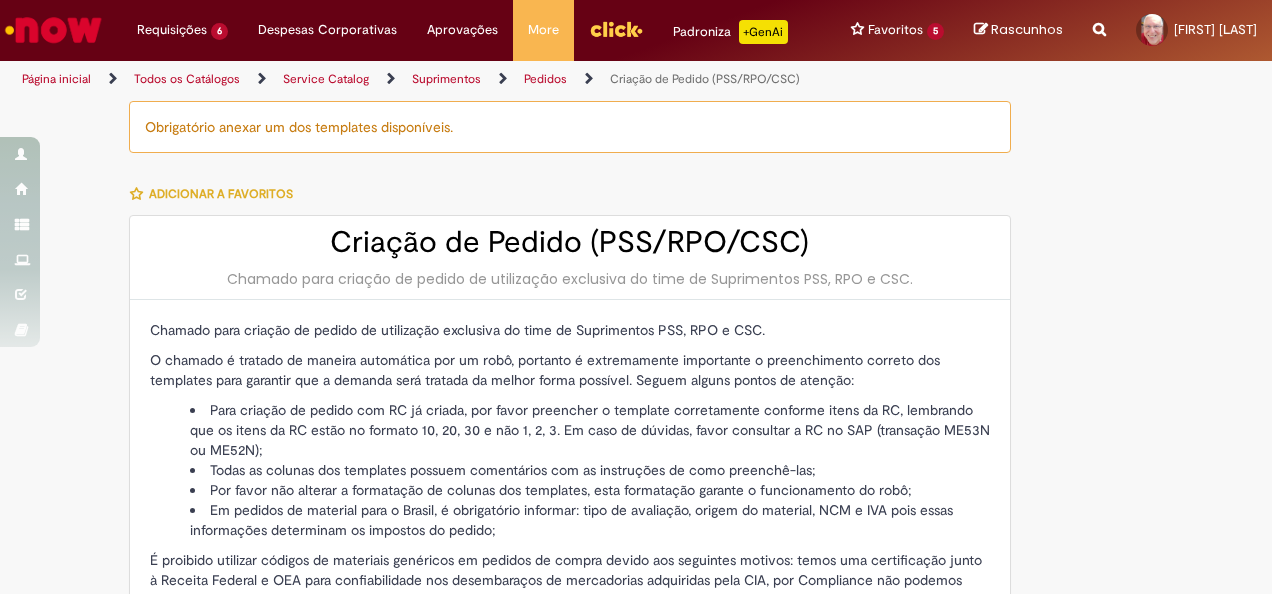 type on "********" 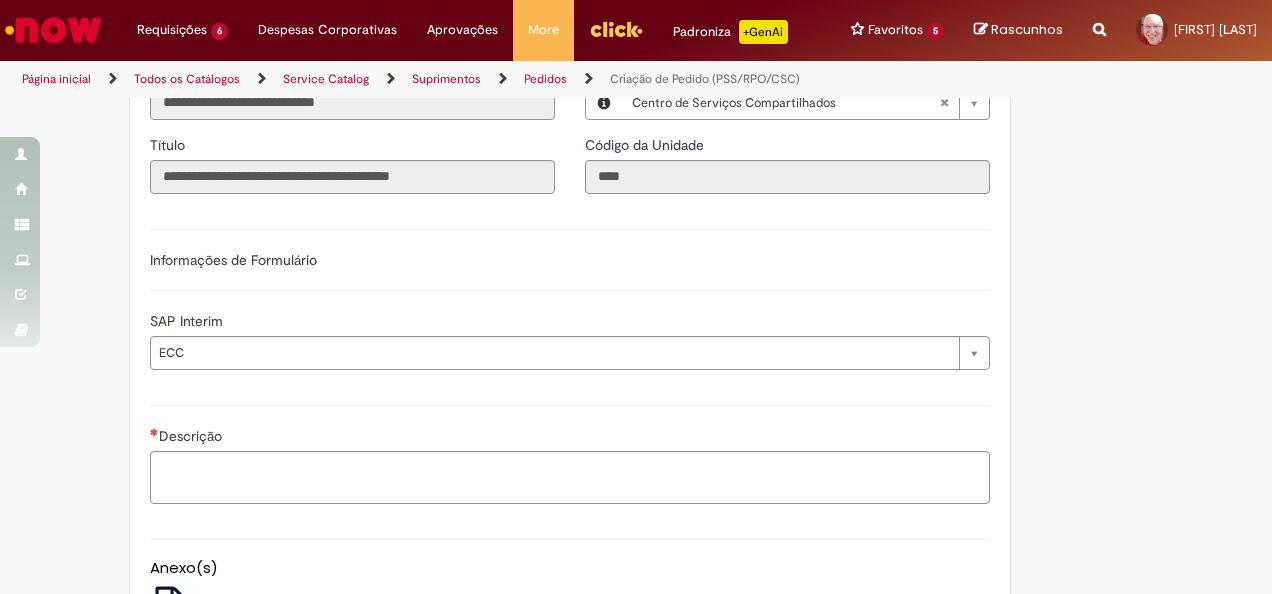 scroll, scrollTop: 800, scrollLeft: 0, axis: vertical 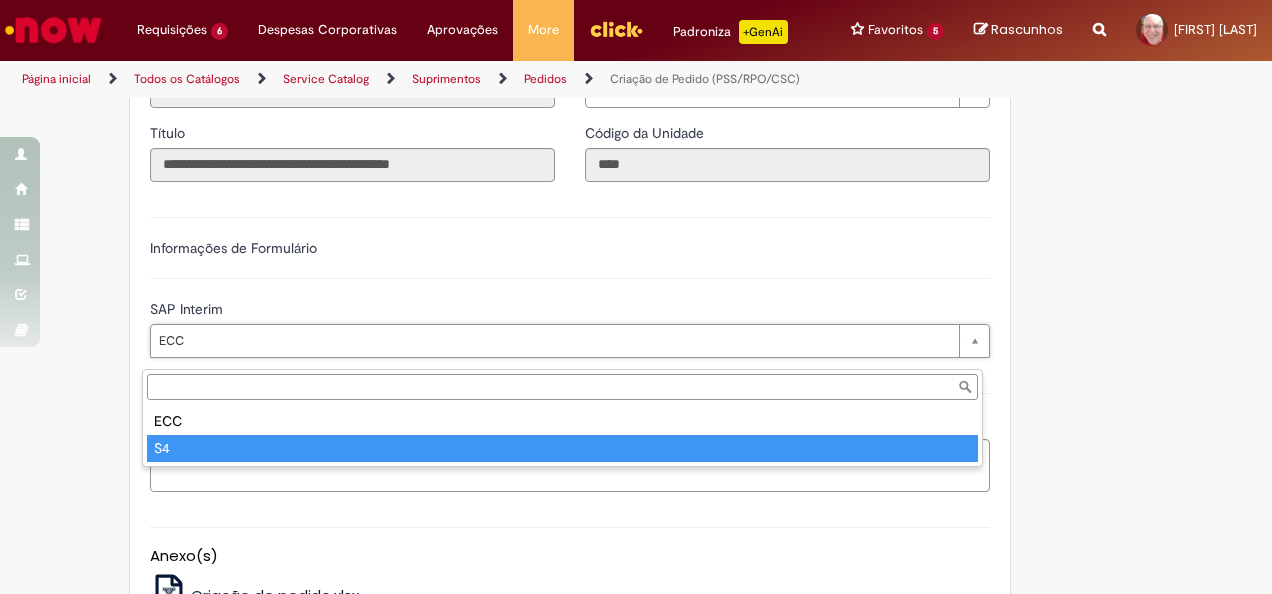 type on "**" 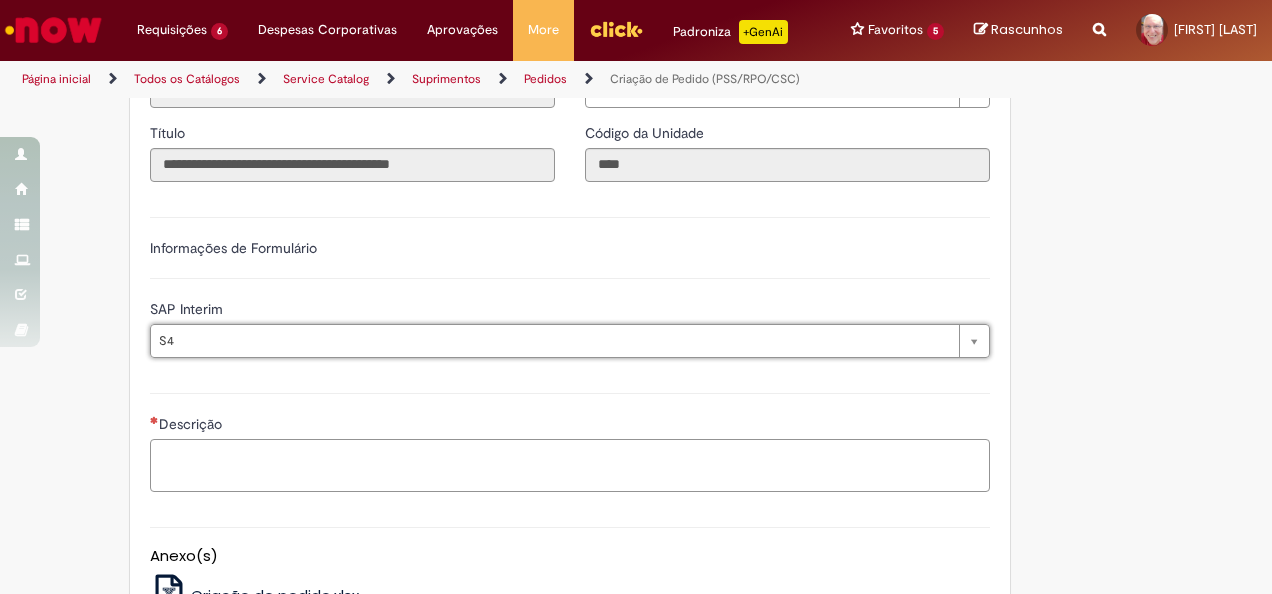 scroll, scrollTop: 0, scrollLeft: 0, axis: both 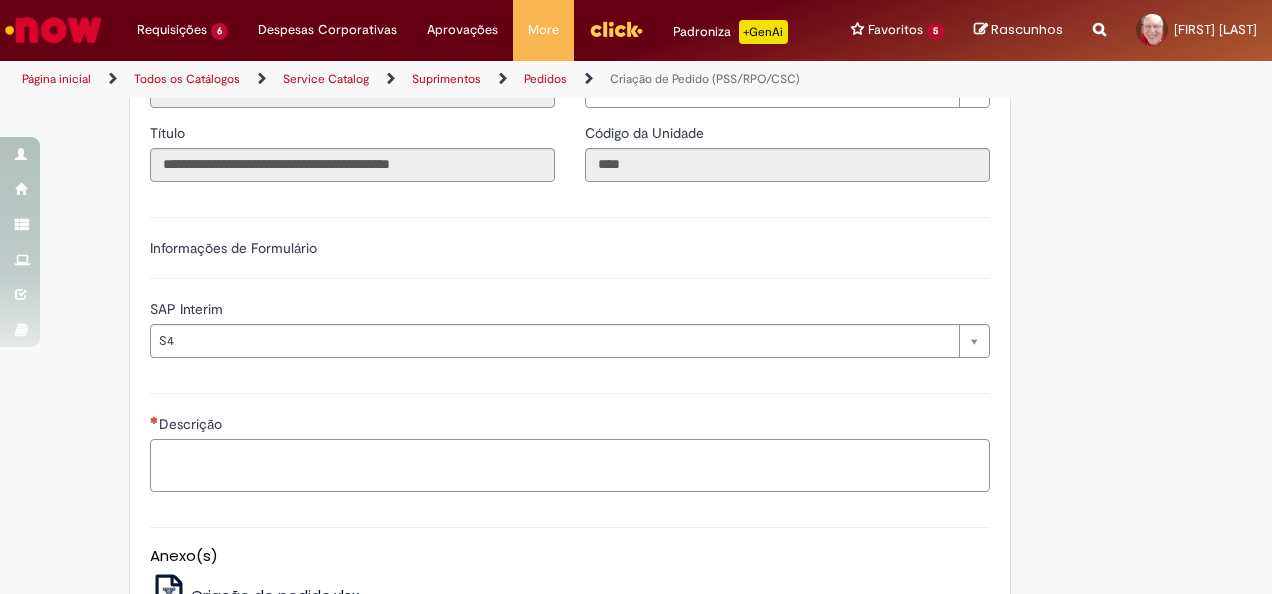 click on "Descrição" at bounding box center [570, 465] 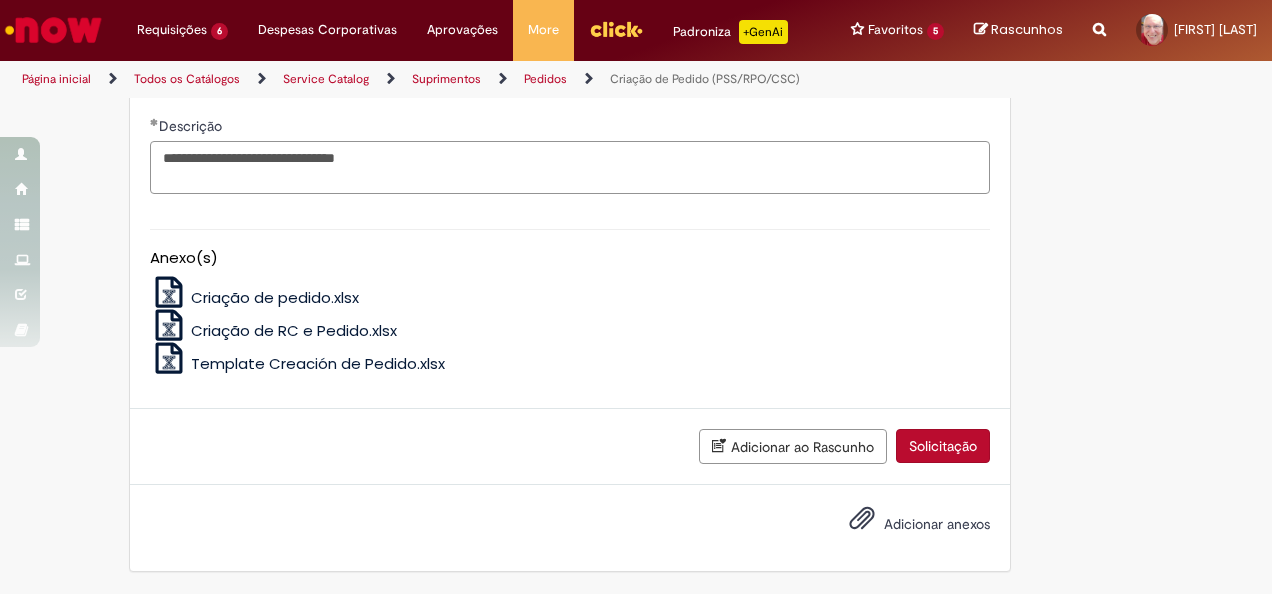 scroll, scrollTop: 1110, scrollLeft: 0, axis: vertical 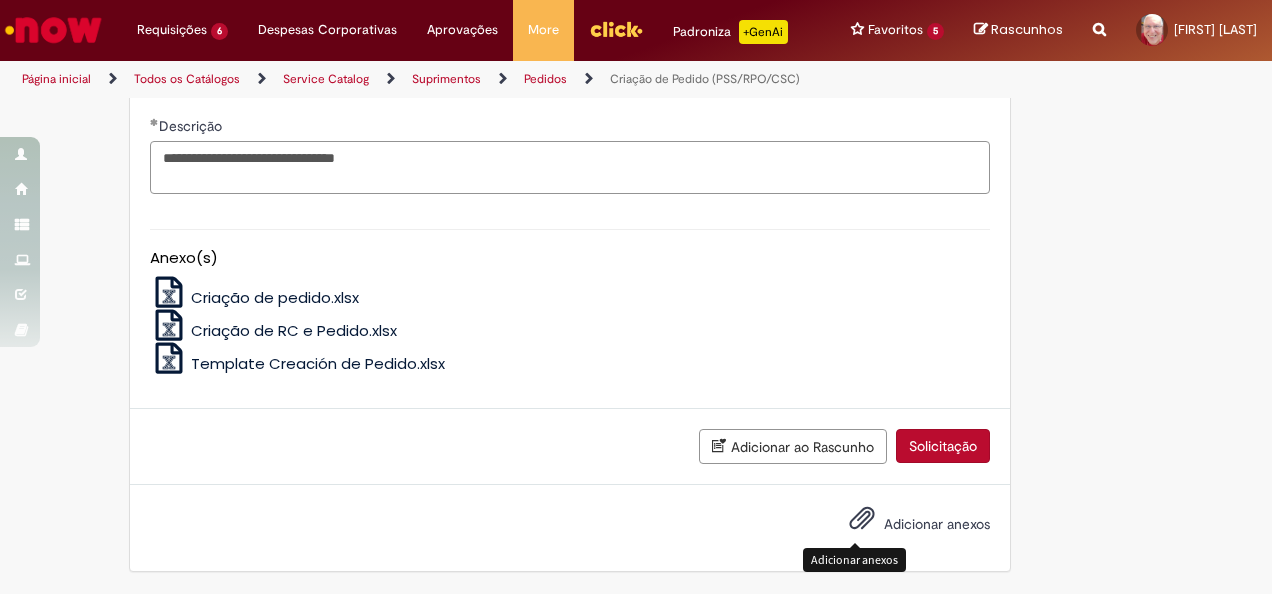 type on "**********" 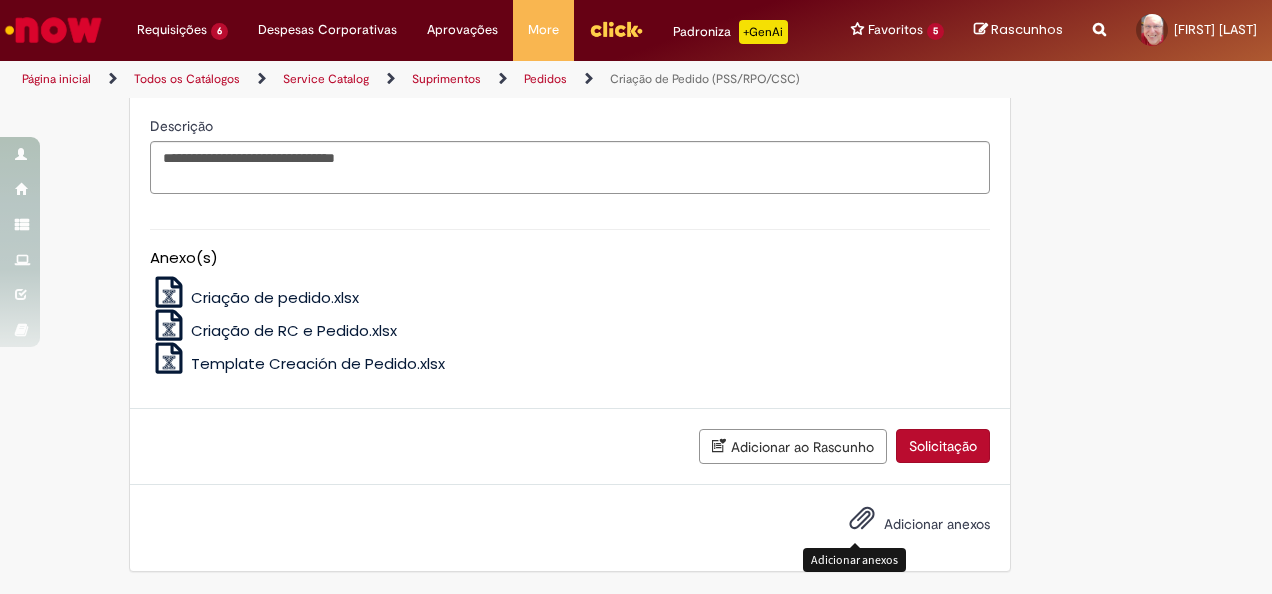 click at bounding box center (862, 519) 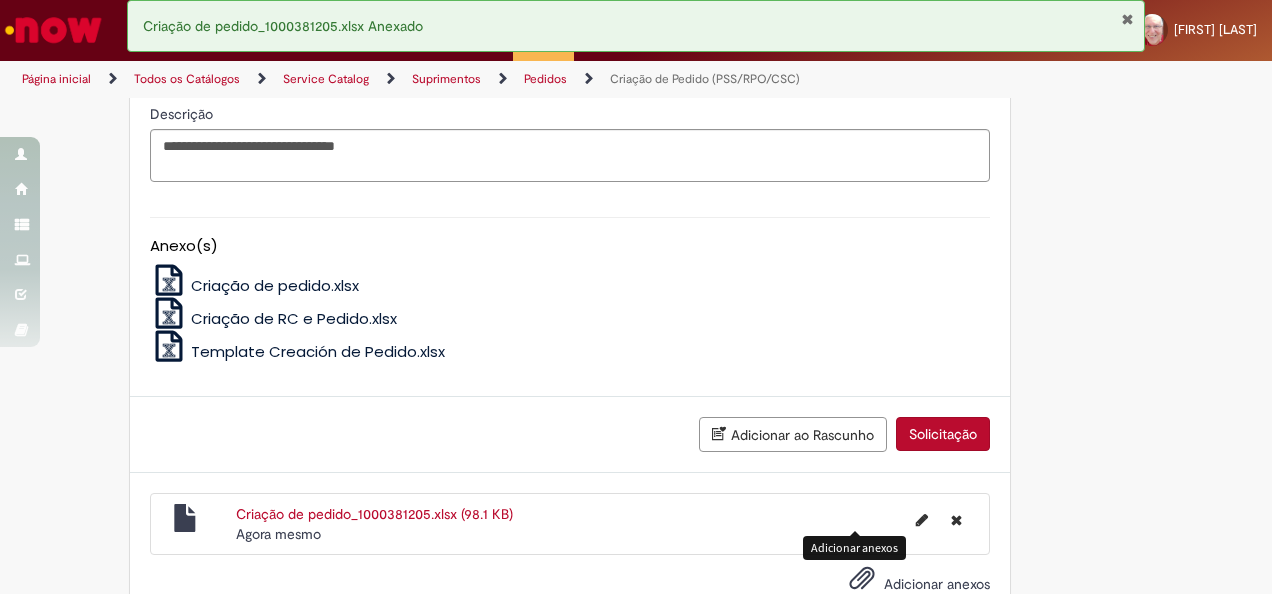 click at bounding box center (1127, 19) 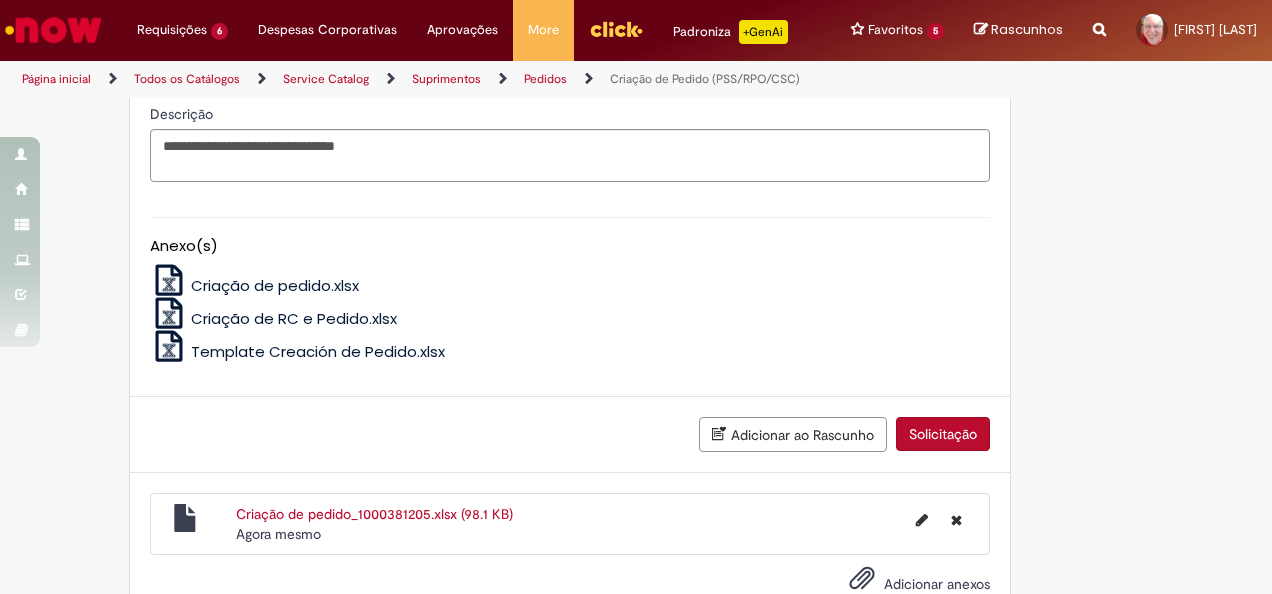 click on "Solicitação" at bounding box center (943, 434) 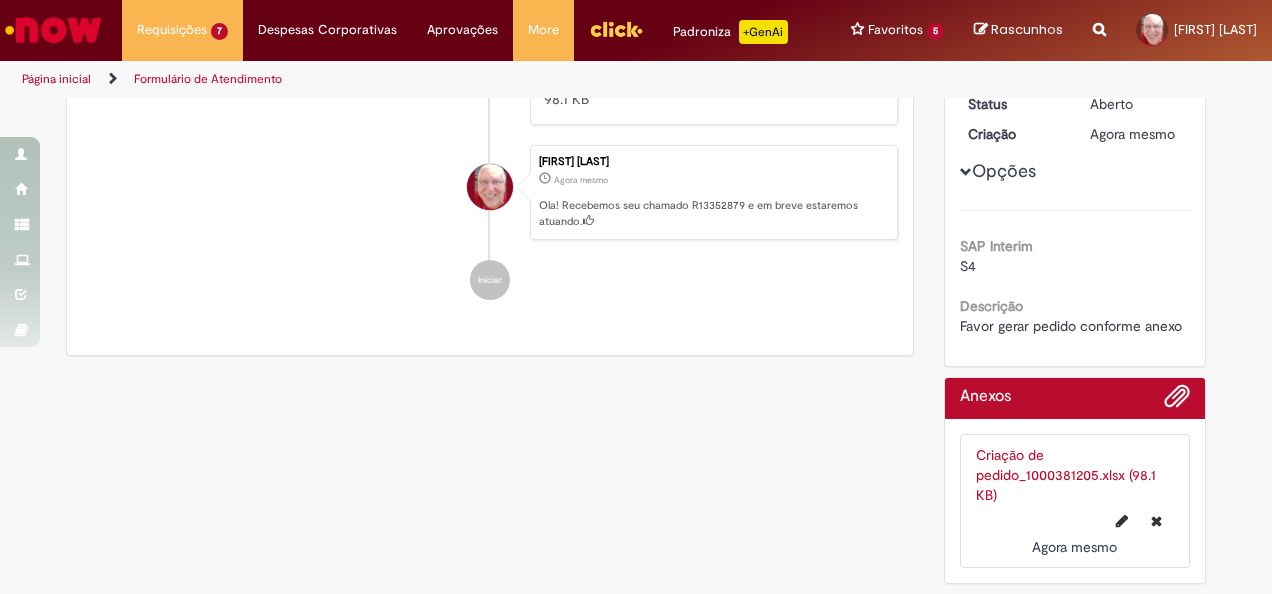 scroll, scrollTop: 0, scrollLeft: 0, axis: both 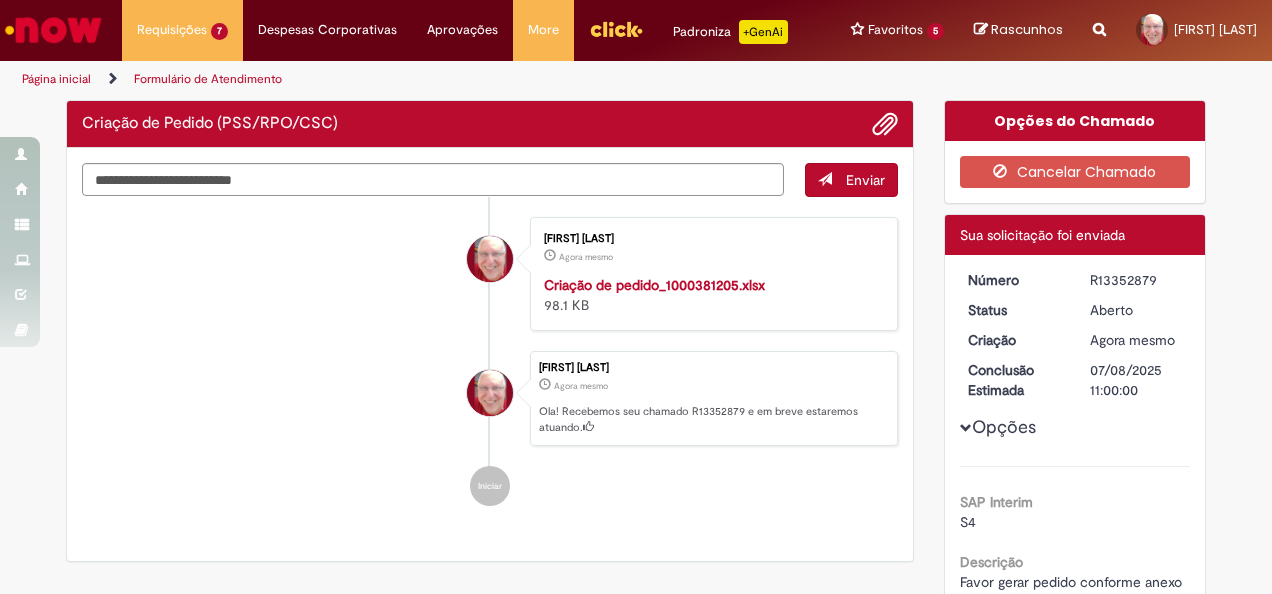 click on "R13352879" at bounding box center (1136, 280) 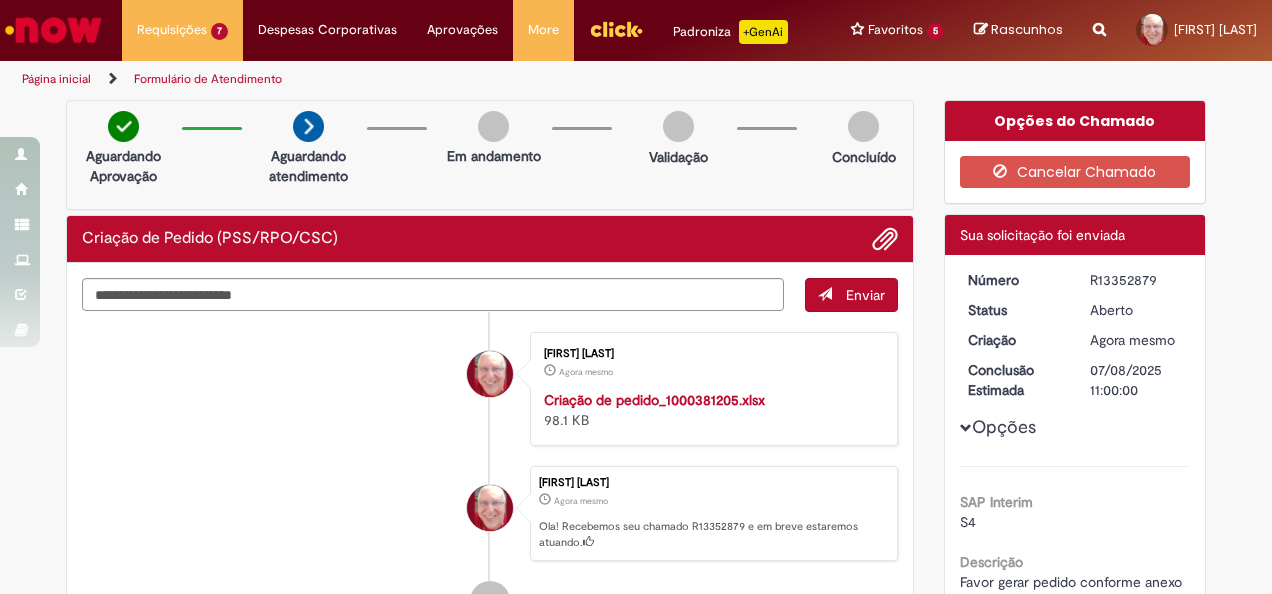 copy on "R13352879" 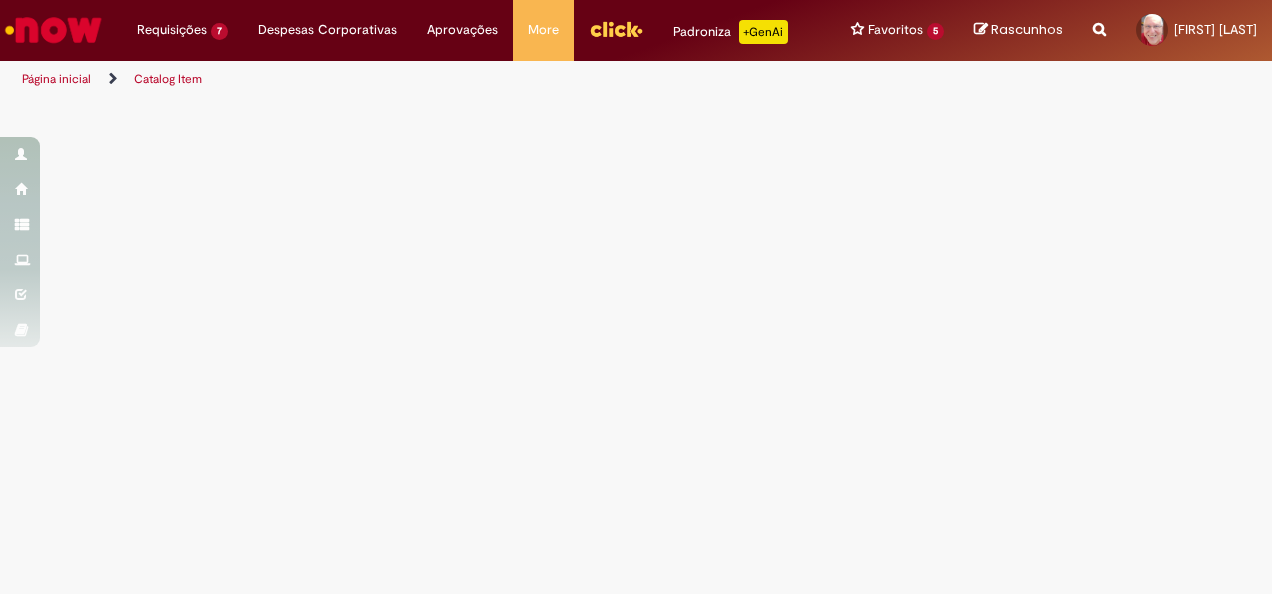scroll, scrollTop: 0, scrollLeft: 0, axis: both 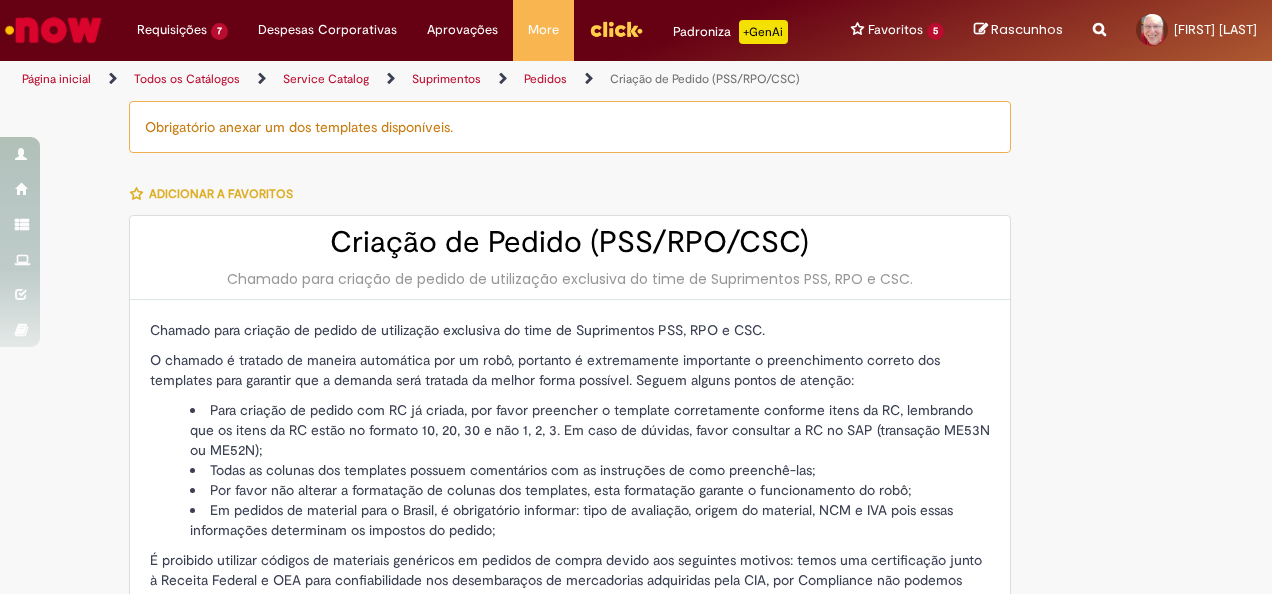 type on "********" 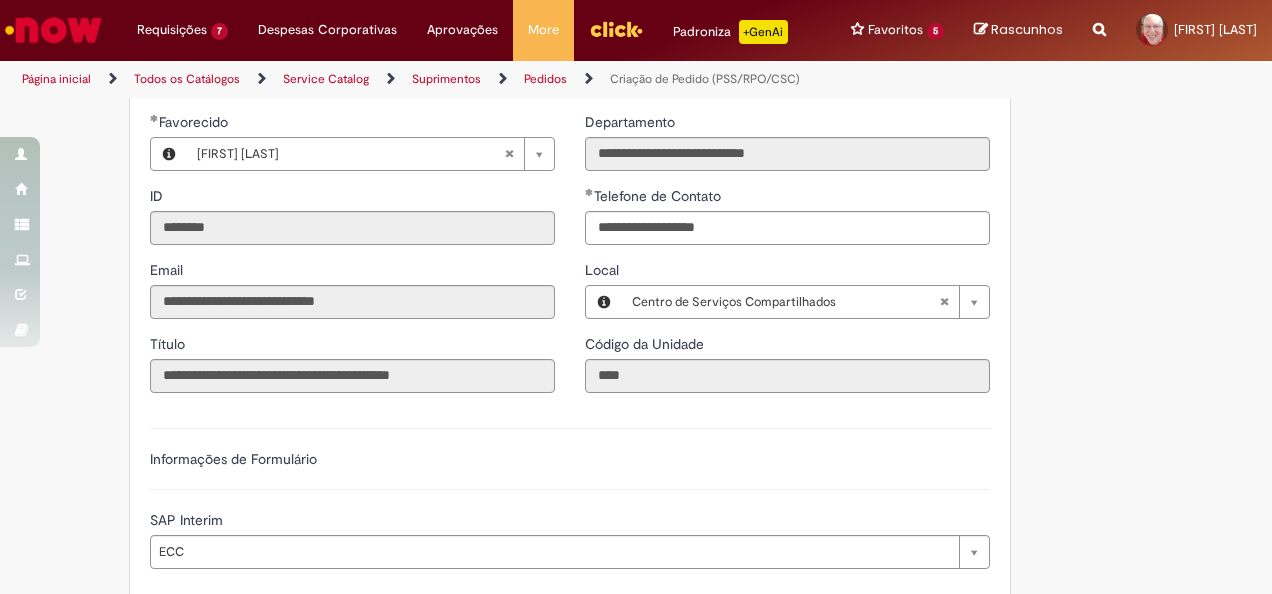 scroll, scrollTop: 800, scrollLeft: 0, axis: vertical 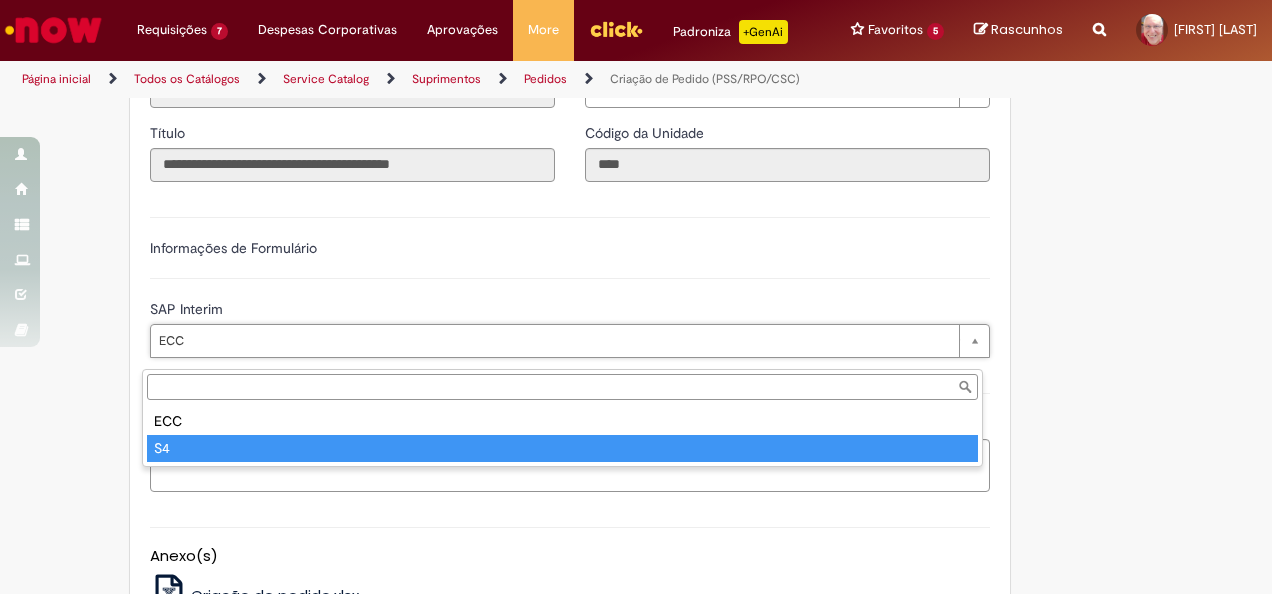 type on "**" 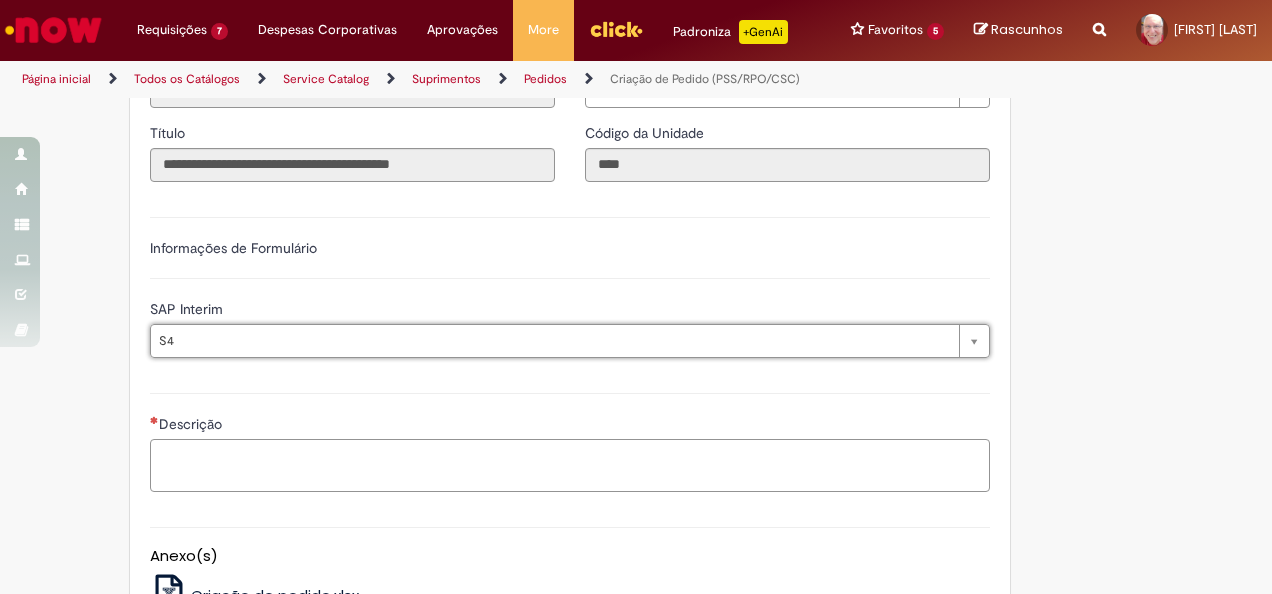scroll, scrollTop: 0, scrollLeft: 0, axis: both 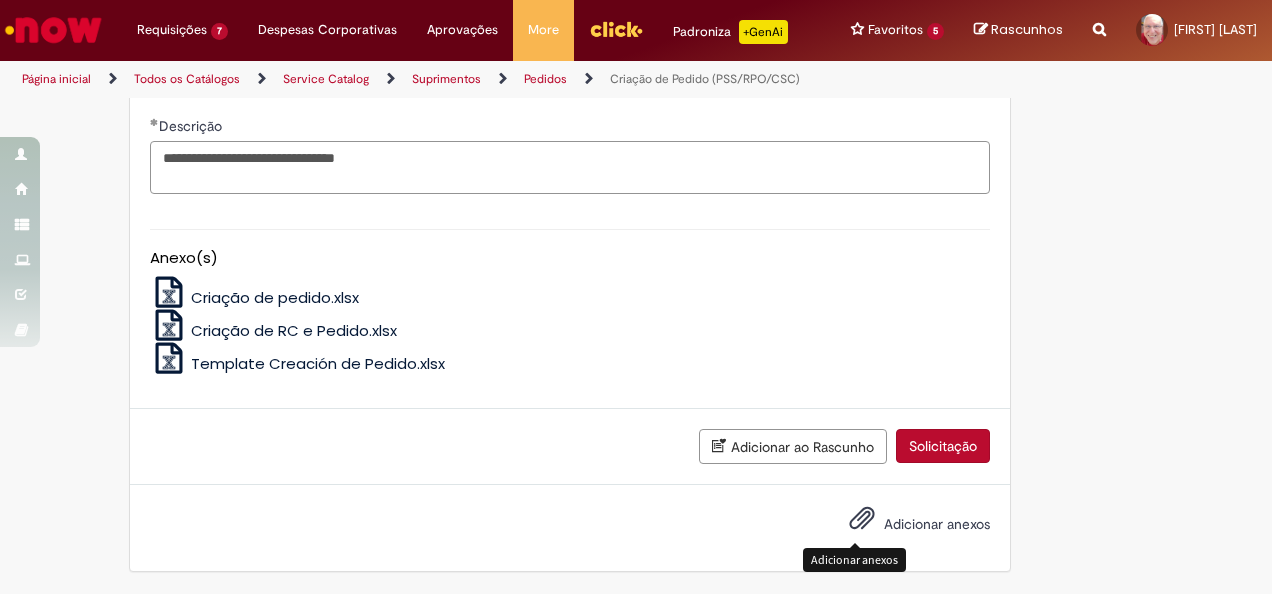 type on "**********" 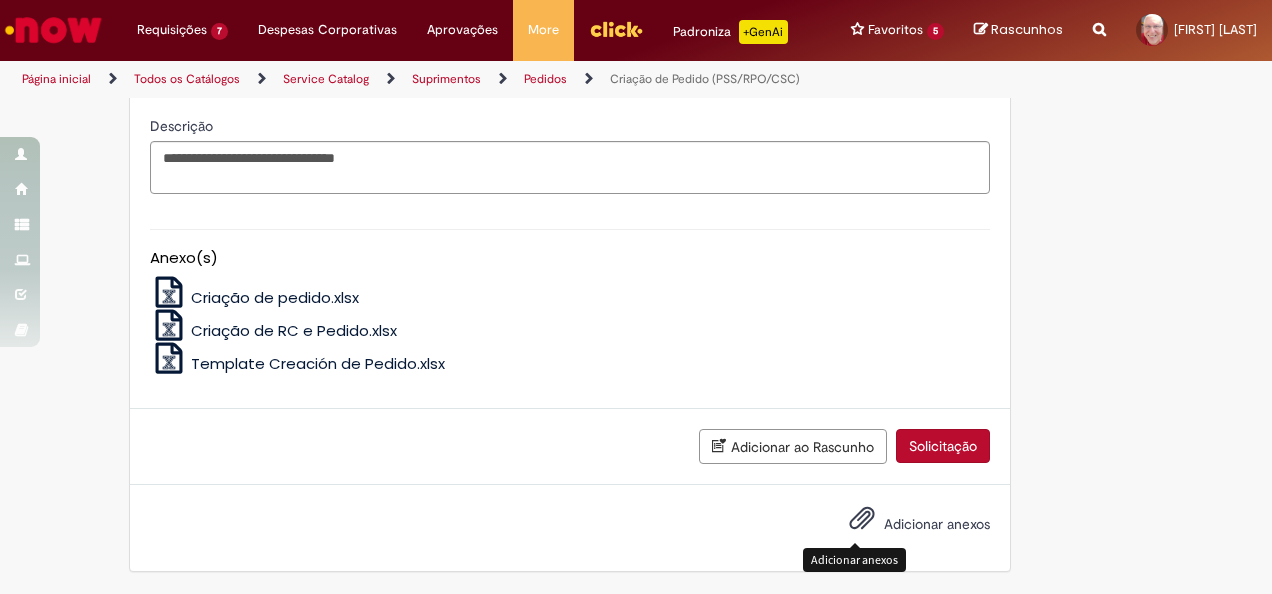 click at bounding box center [862, 519] 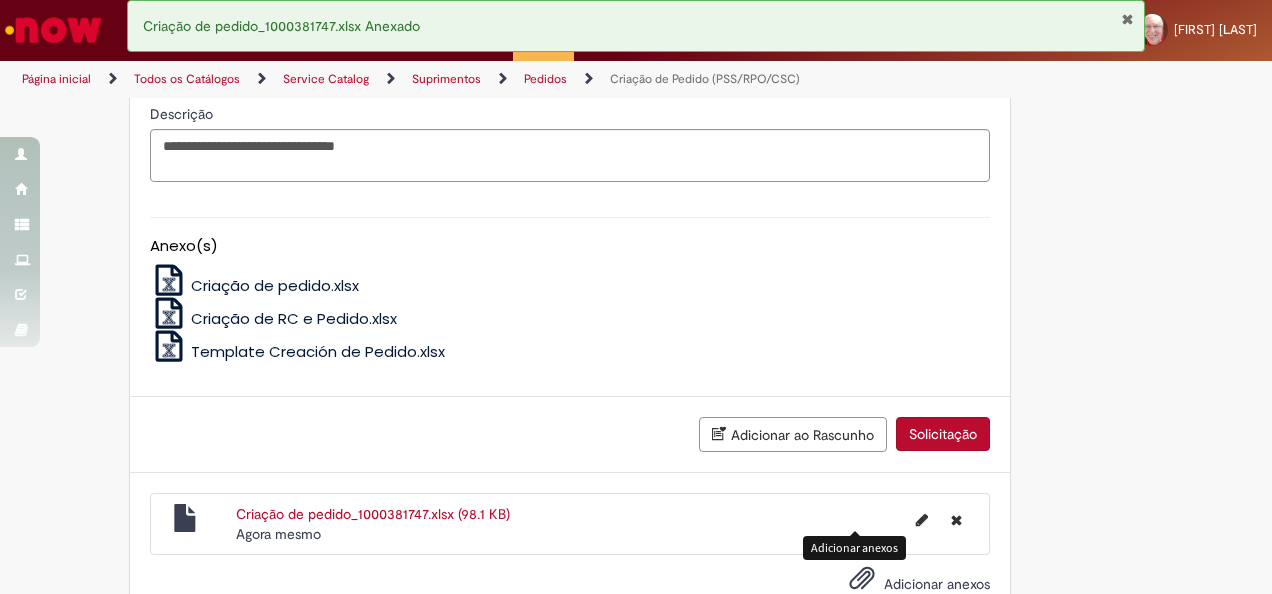 click at bounding box center (1127, 19) 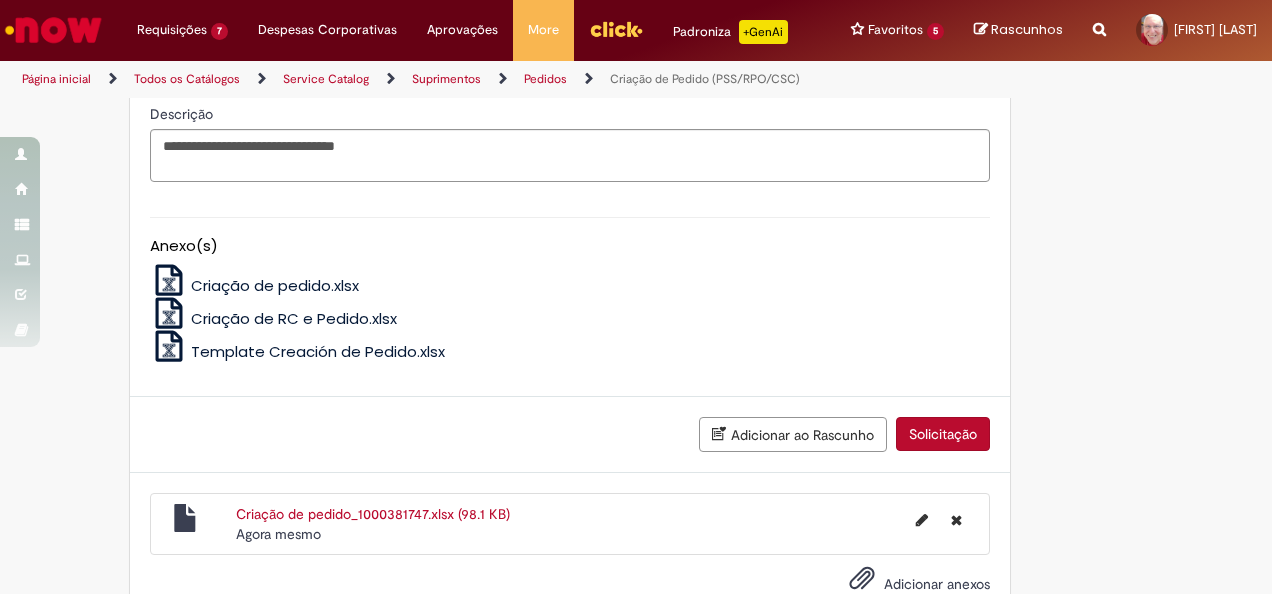 click on "Solicitação" at bounding box center (943, 434) 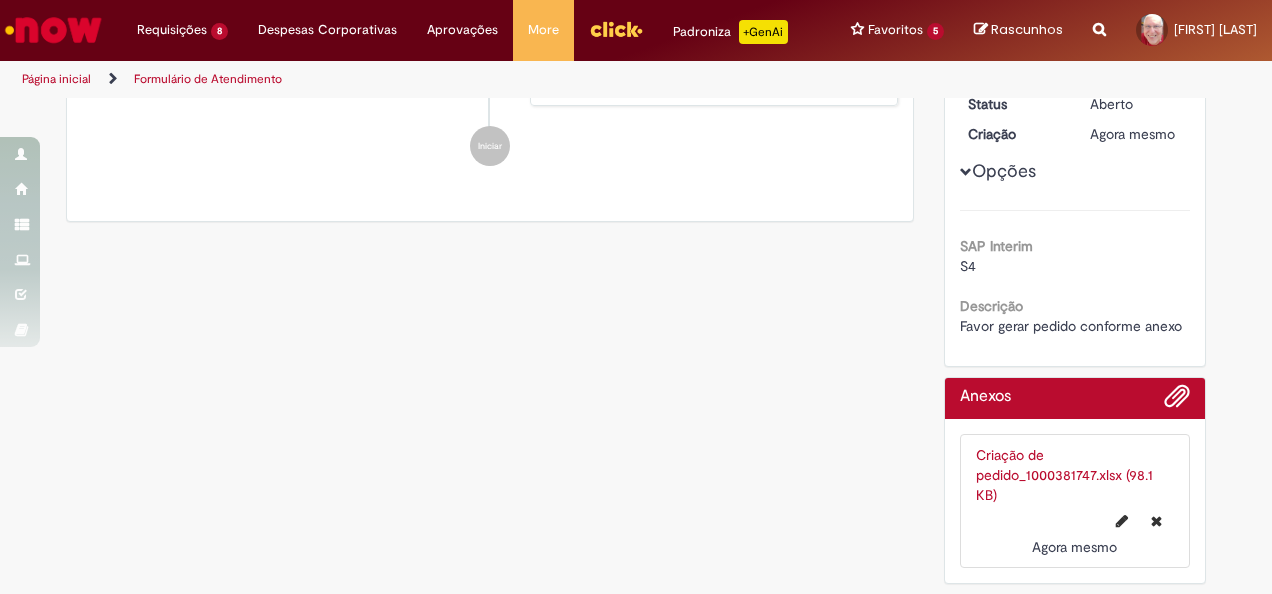 scroll, scrollTop: 0, scrollLeft: 0, axis: both 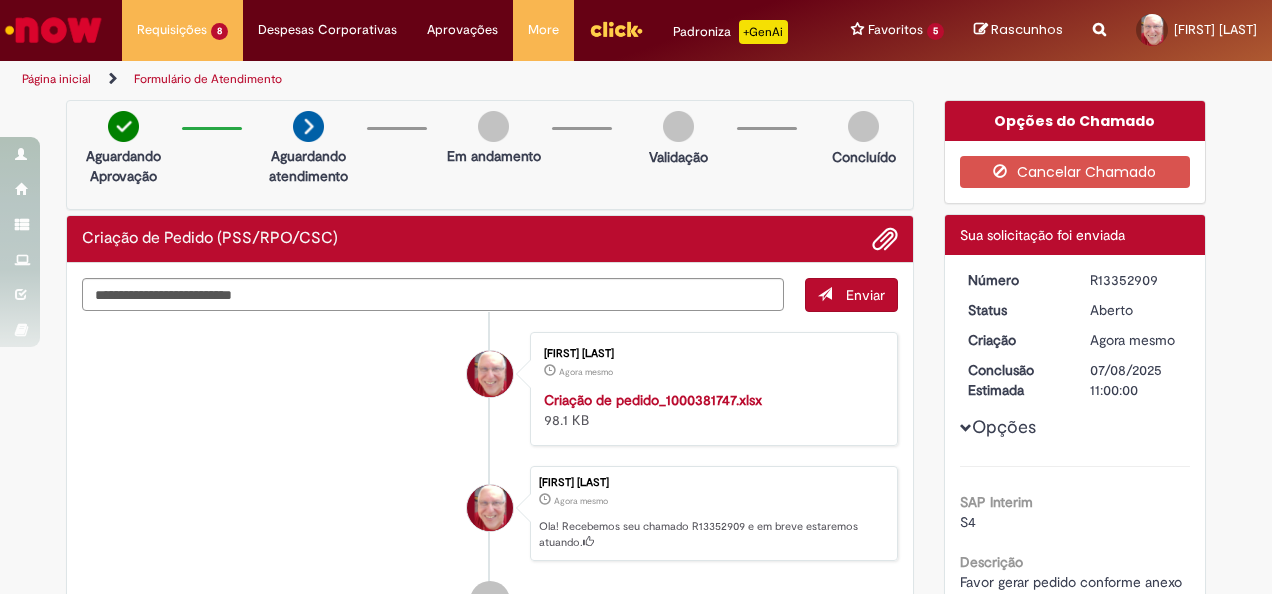 click on "R13352909" at bounding box center [1136, 280] 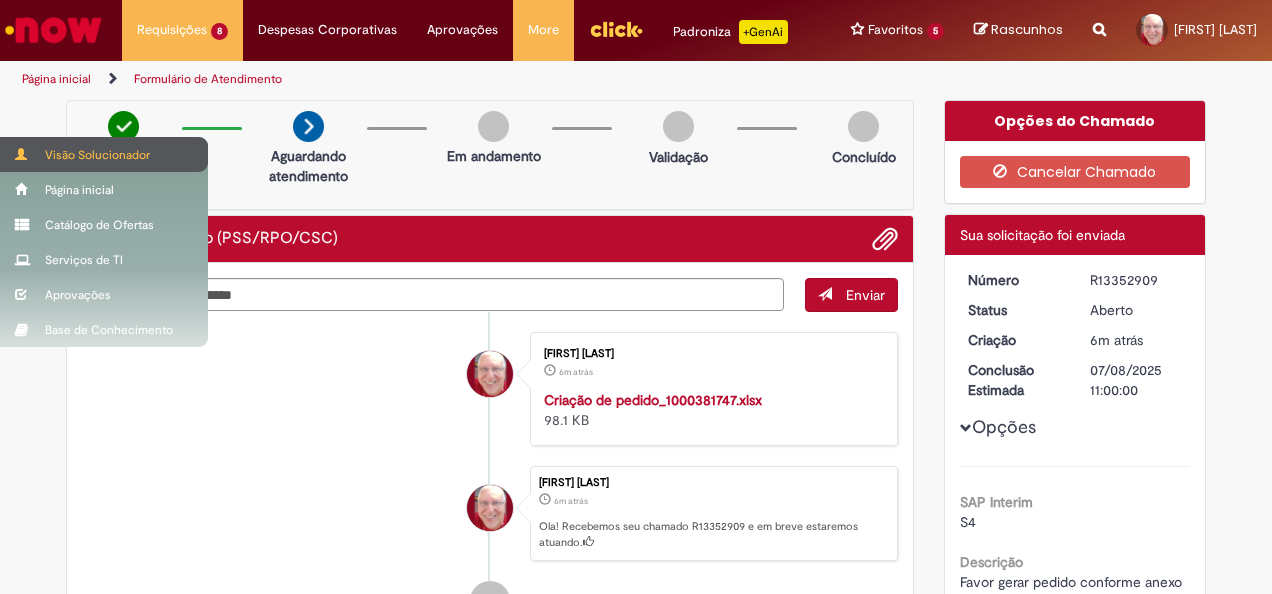 click on "Visão Solucionador" at bounding box center (104, 154) 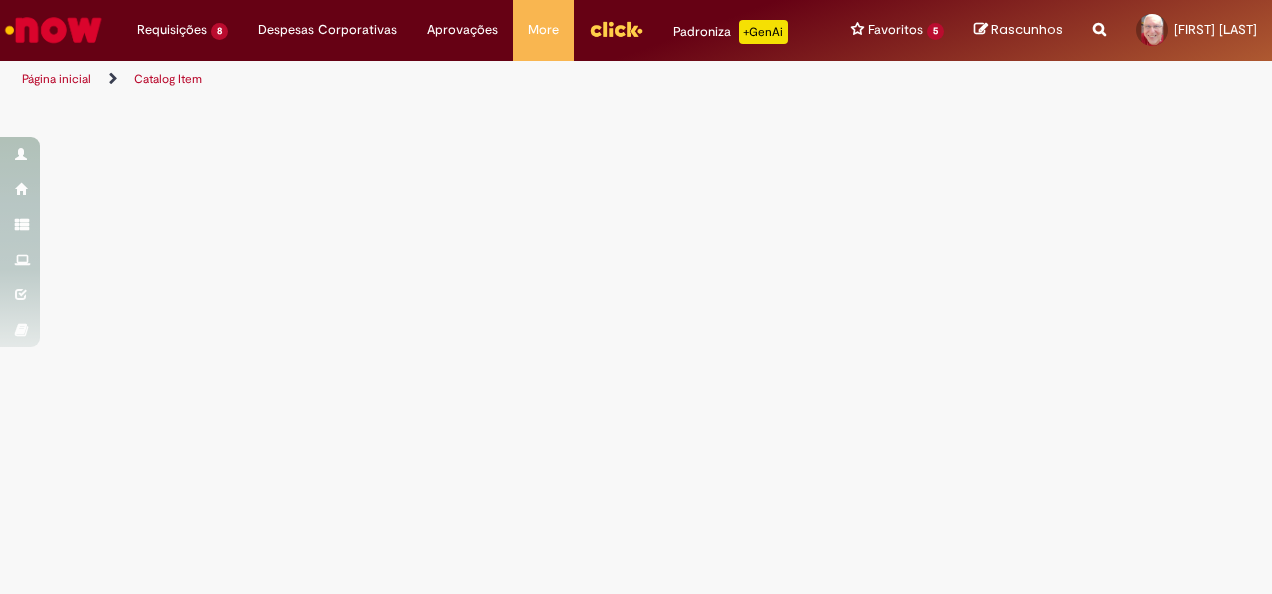 scroll, scrollTop: 0, scrollLeft: 0, axis: both 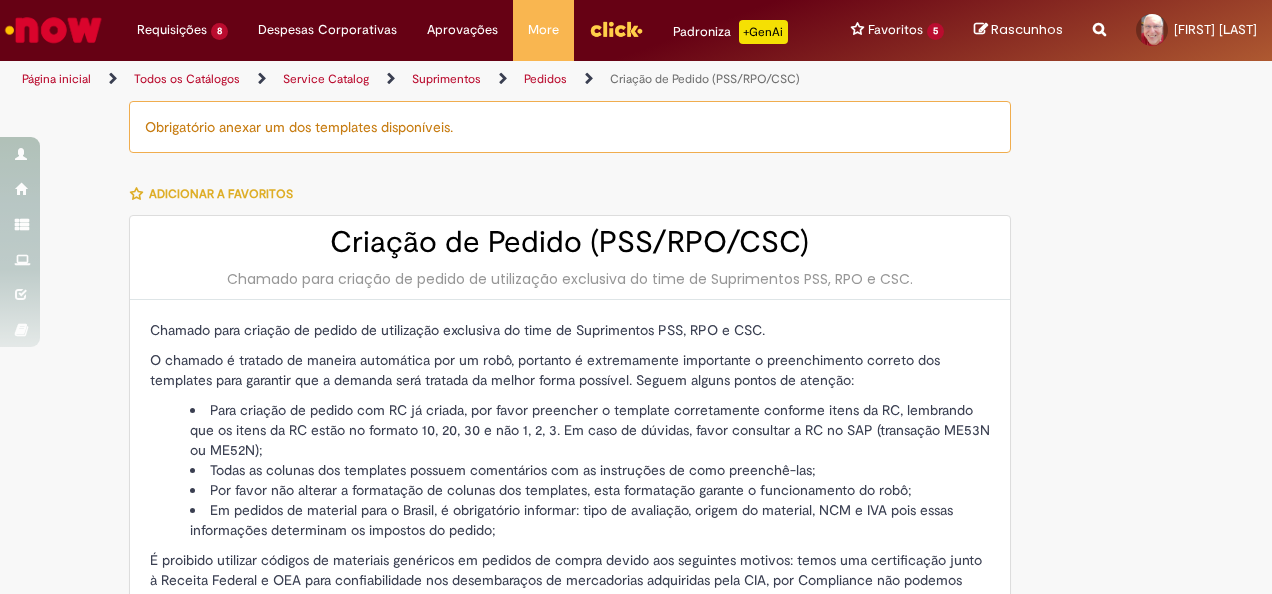 type on "**********" 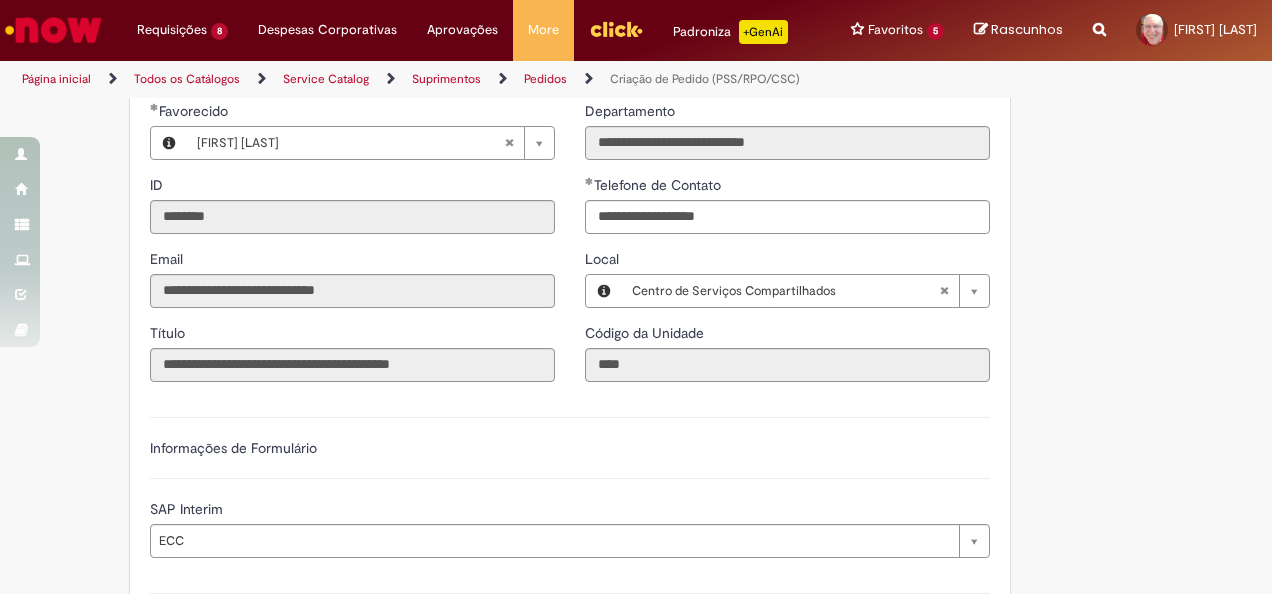 scroll, scrollTop: 800, scrollLeft: 0, axis: vertical 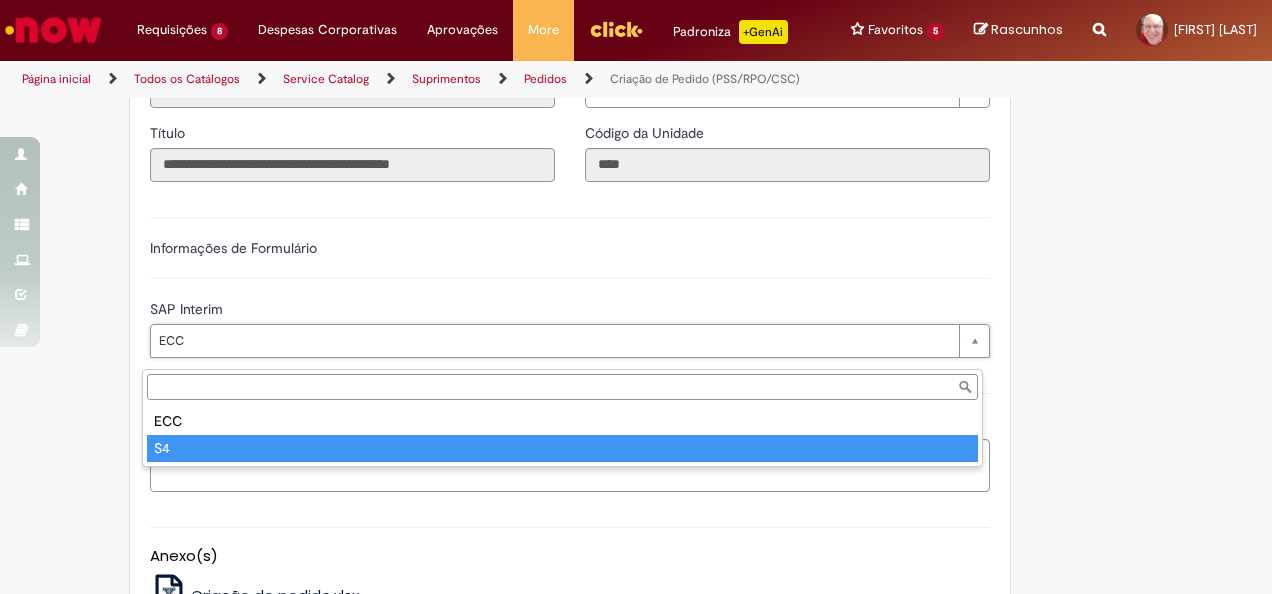 type on "**" 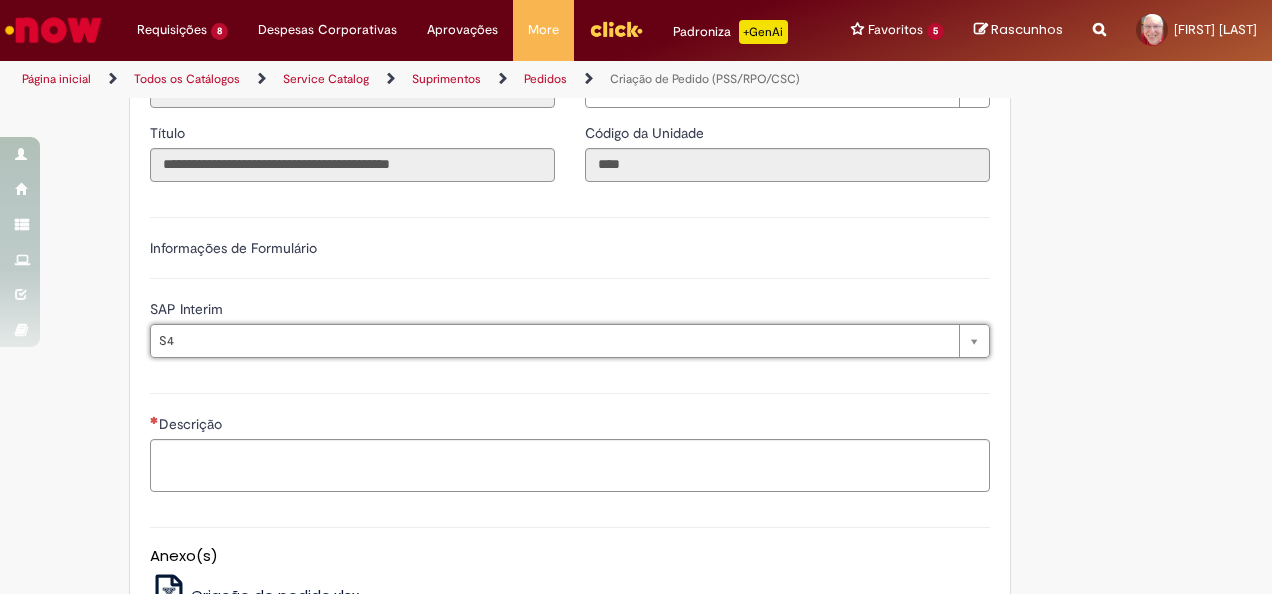 scroll, scrollTop: 0, scrollLeft: 15, axis: horizontal 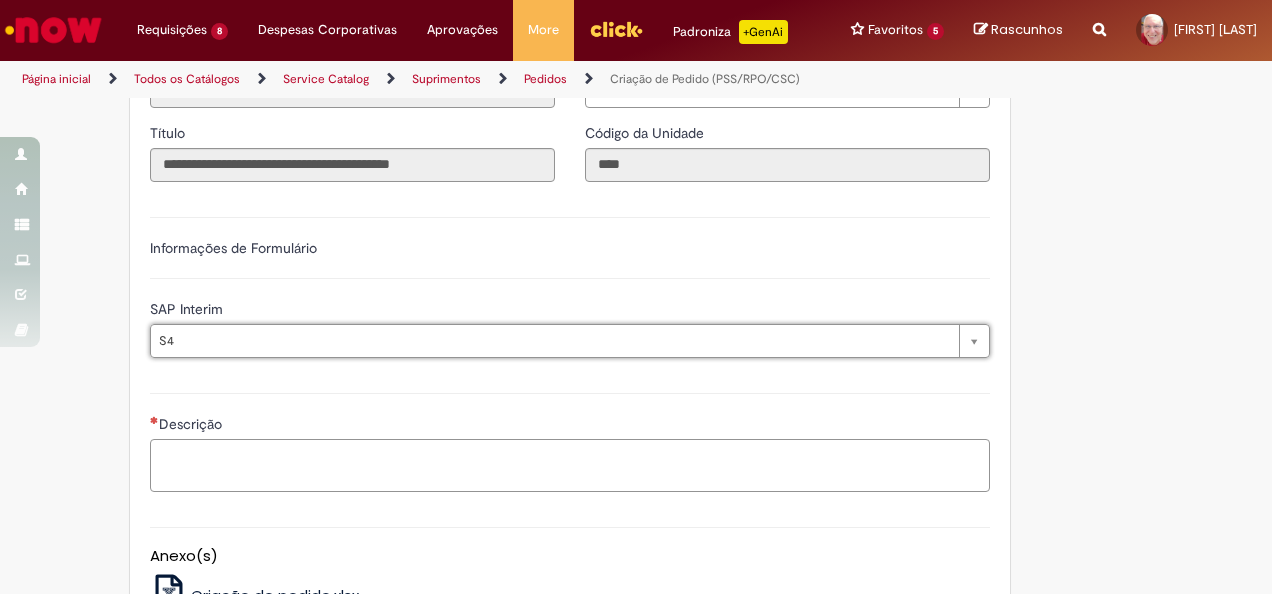 click on "Descrição" at bounding box center (570, 465) 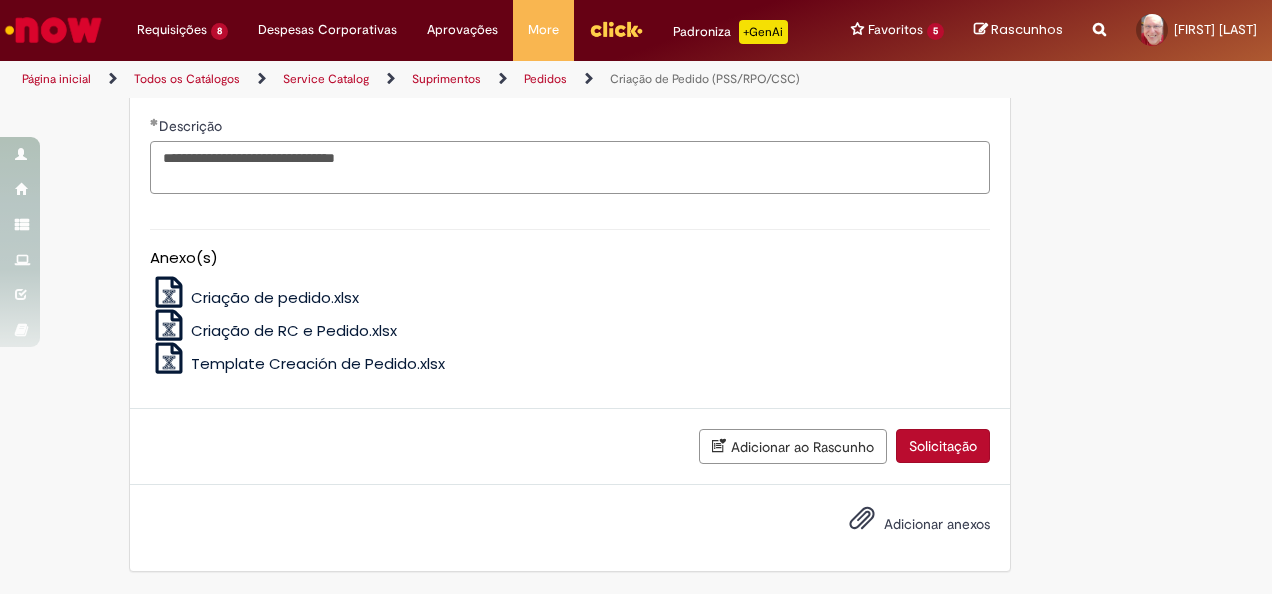 scroll, scrollTop: 1110, scrollLeft: 0, axis: vertical 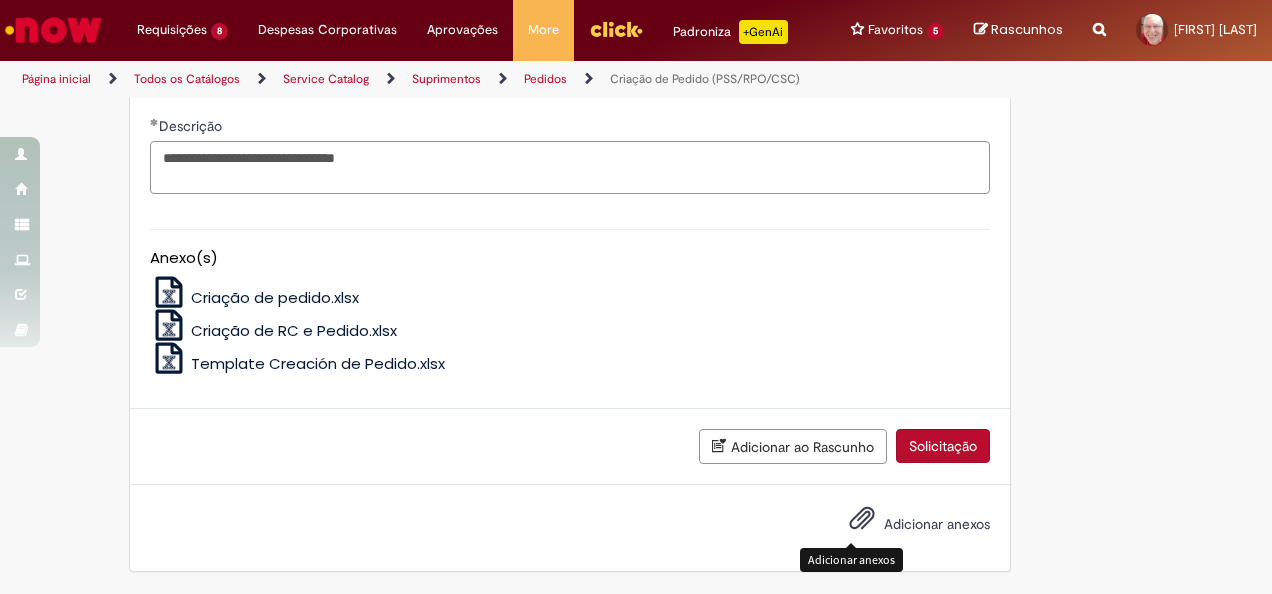 type on "**********" 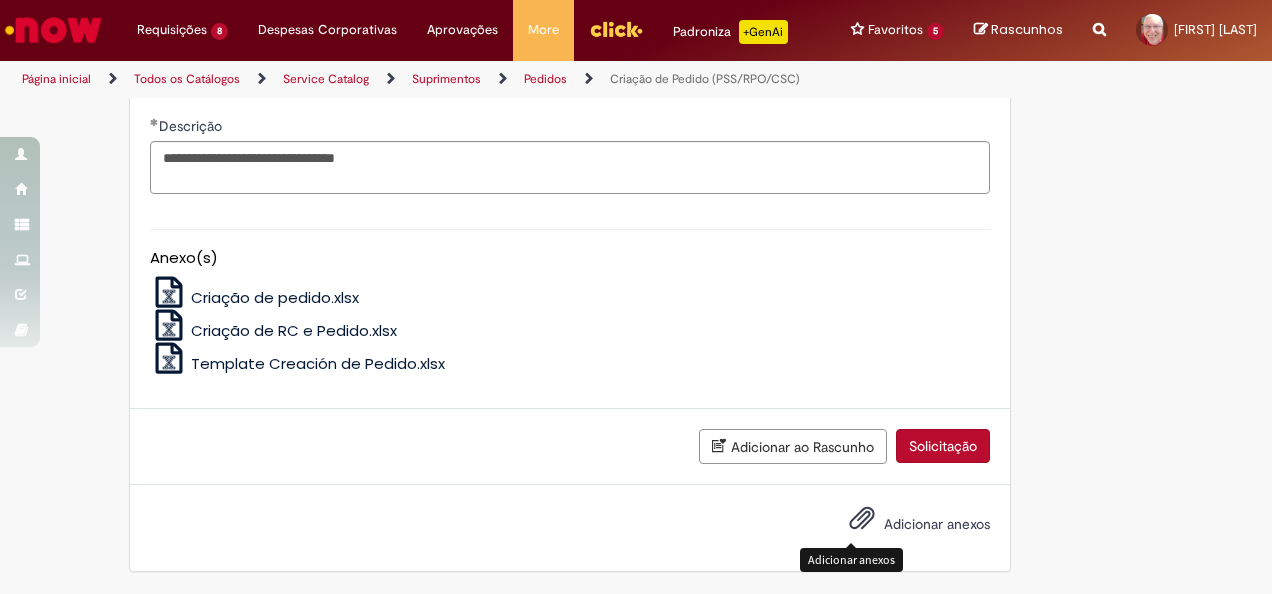 click at bounding box center (862, 519) 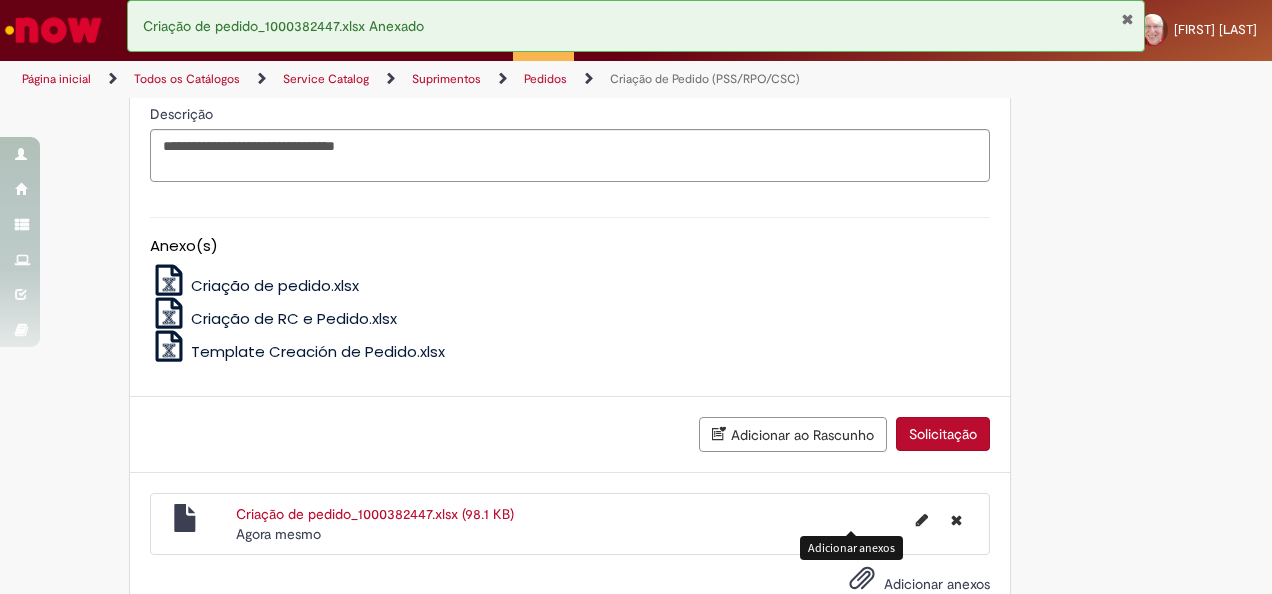 click at bounding box center (1127, 19) 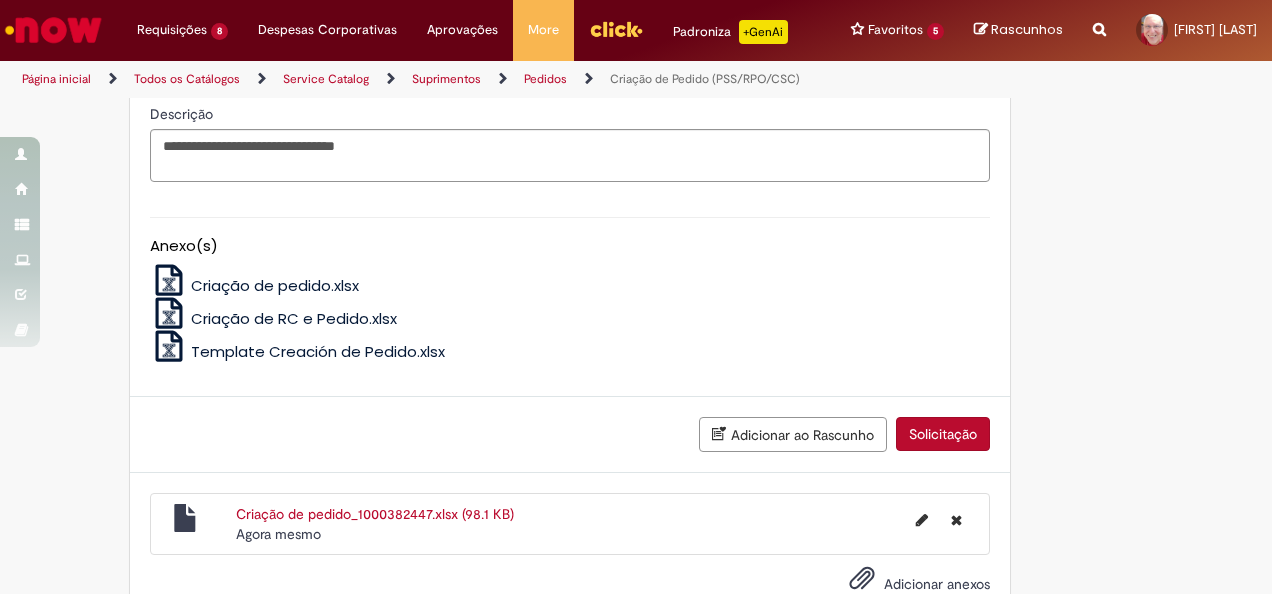click on "Solicitação" at bounding box center (943, 434) 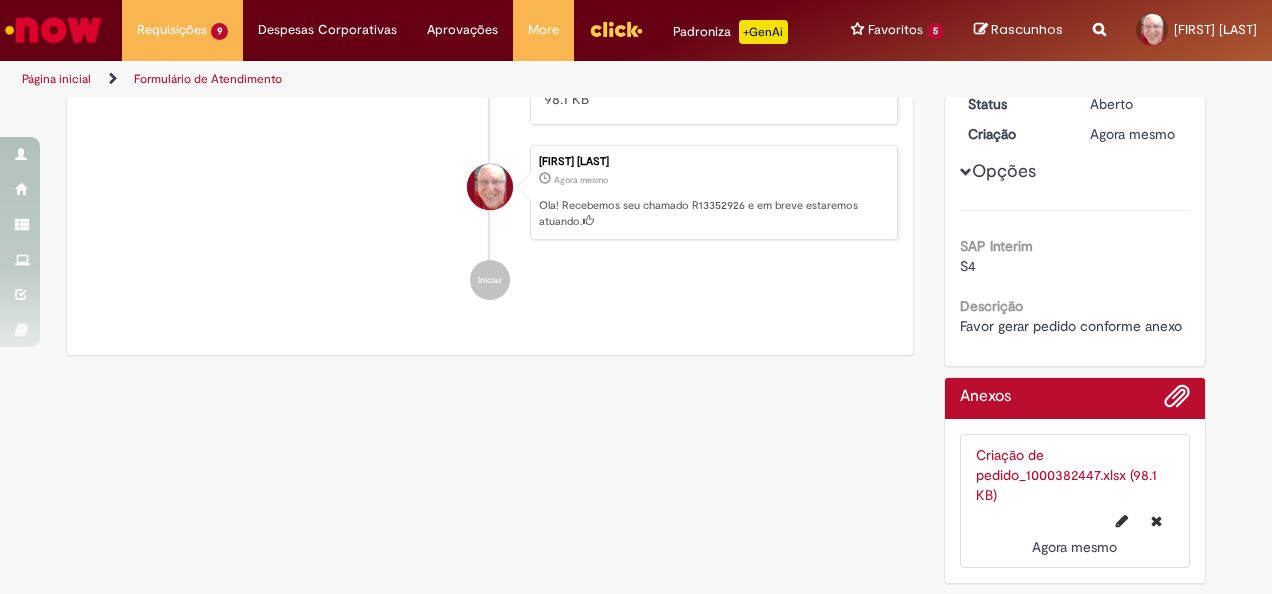 scroll, scrollTop: 0, scrollLeft: 0, axis: both 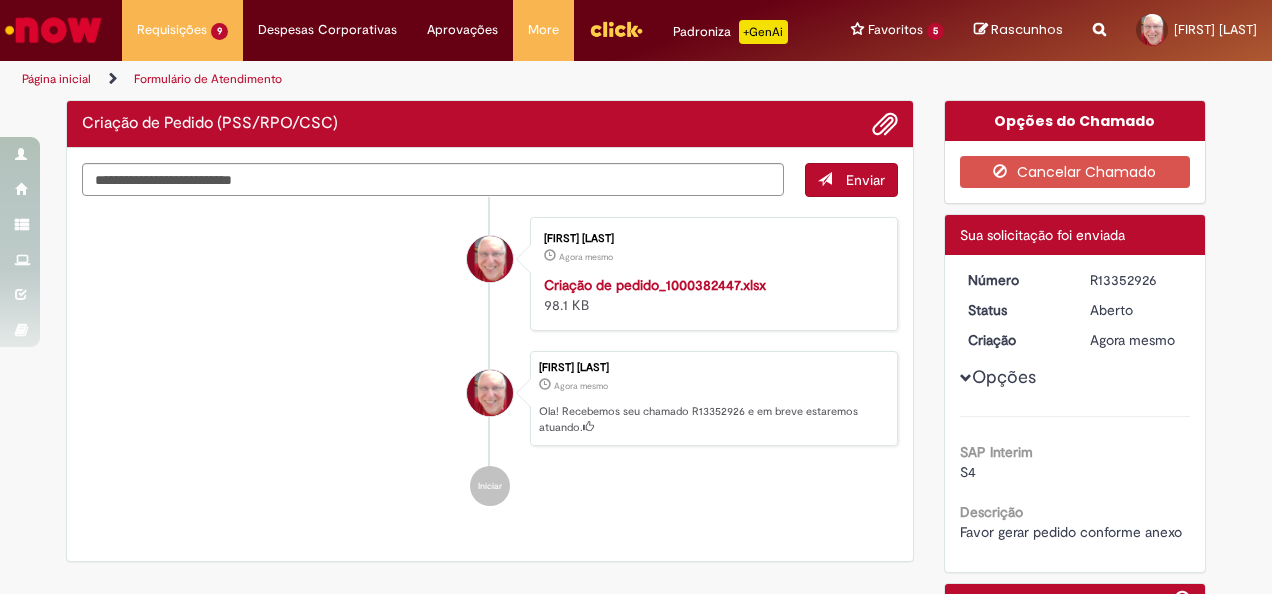 click on "R13352926" at bounding box center (1136, 280) 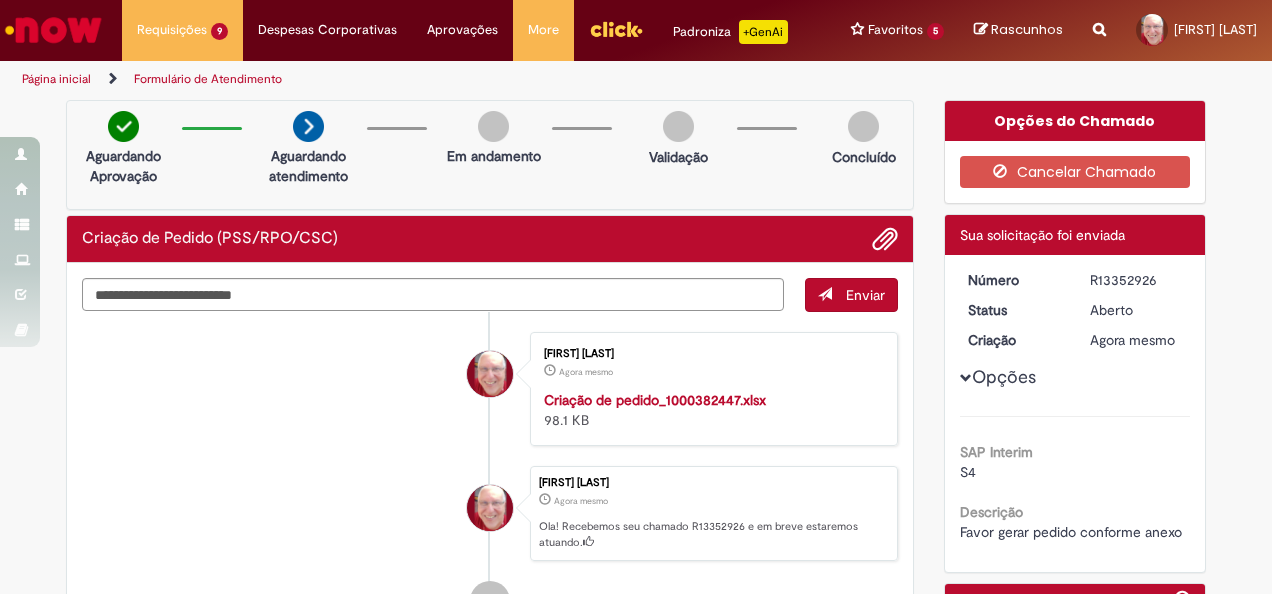 copy on "R13352926" 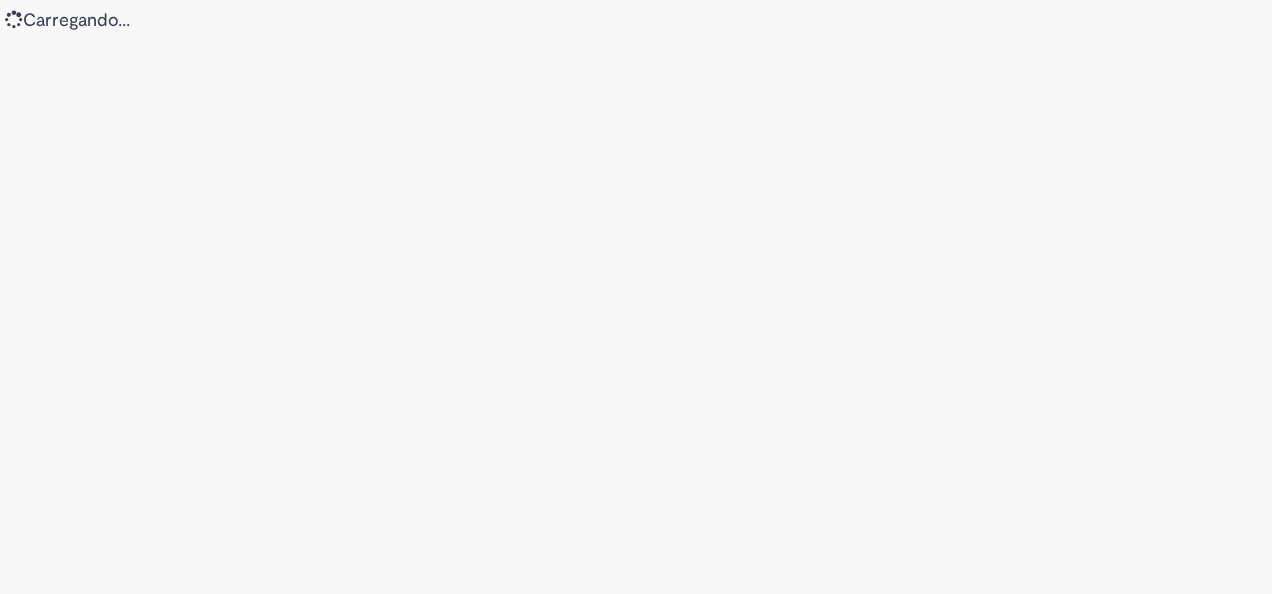 scroll, scrollTop: 0, scrollLeft: 0, axis: both 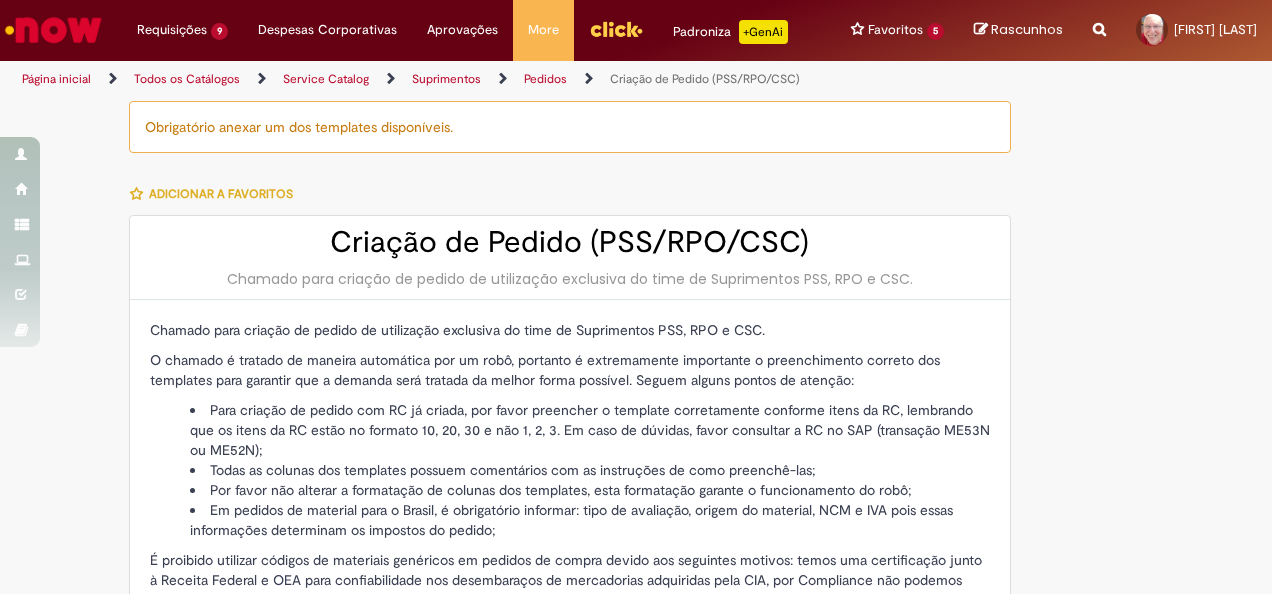 type on "********" 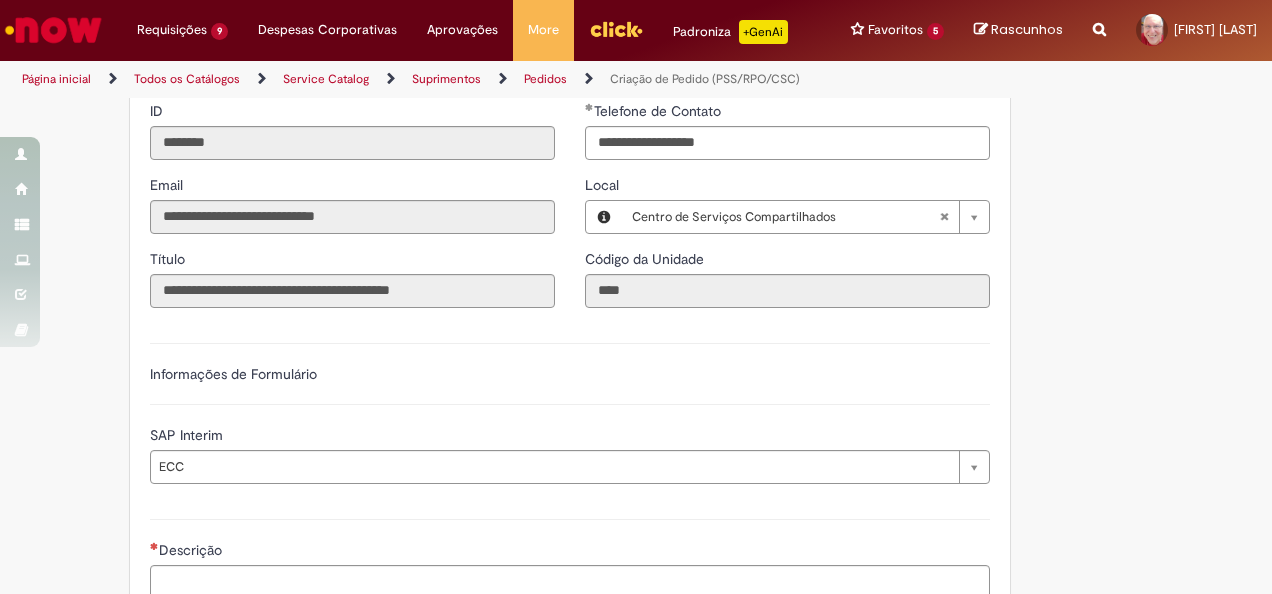 scroll, scrollTop: 800, scrollLeft: 0, axis: vertical 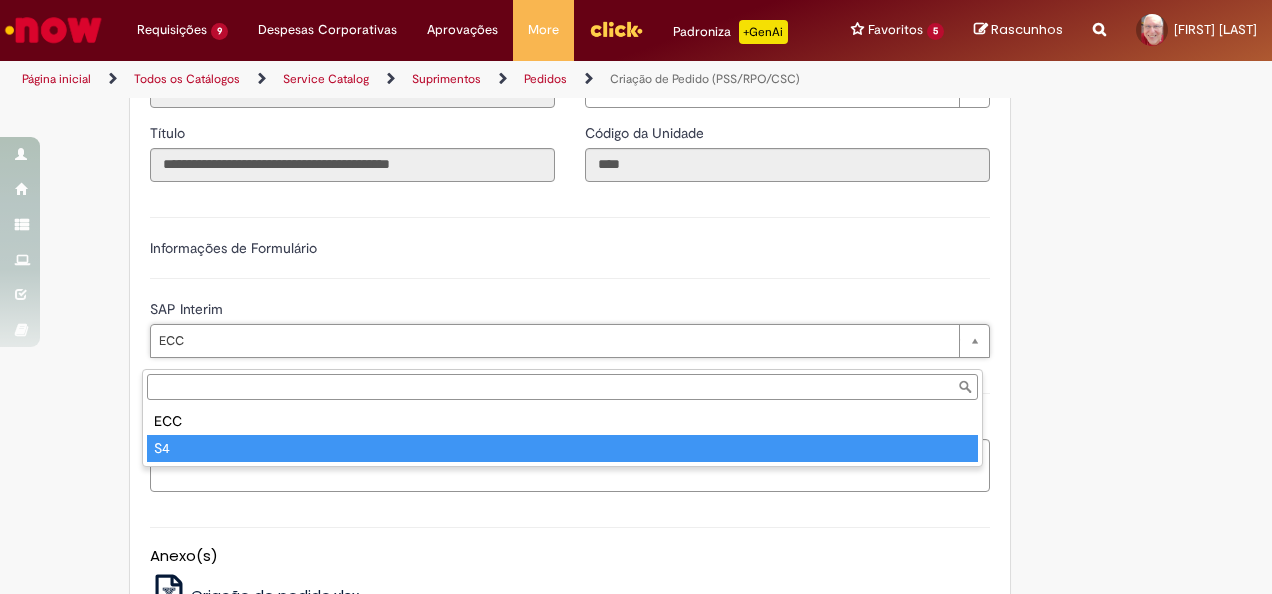 type on "**" 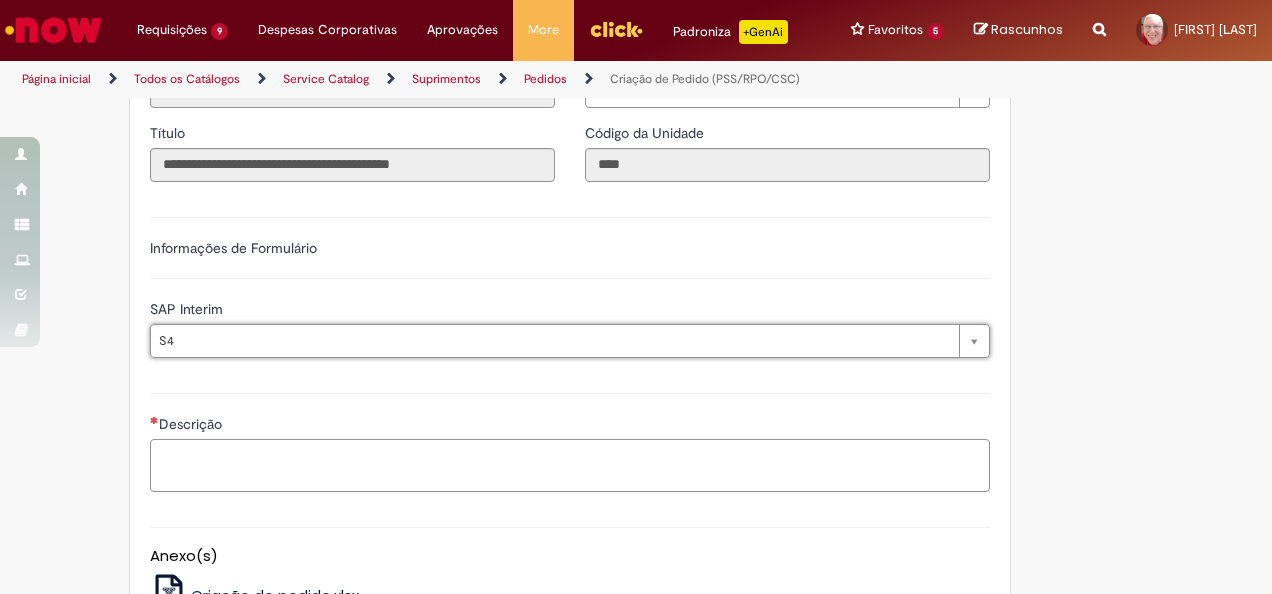 click on "Descrição" at bounding box center (570, 465) 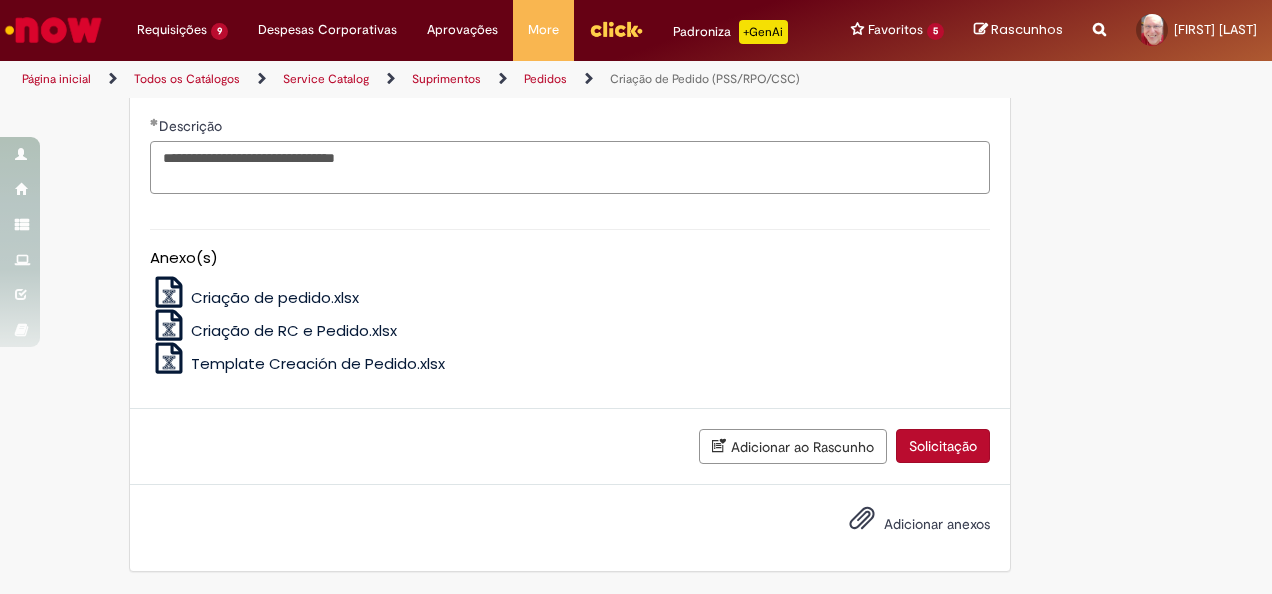 scroll, scrollTop: 1110, scrollLeft: 0, axis: vertical 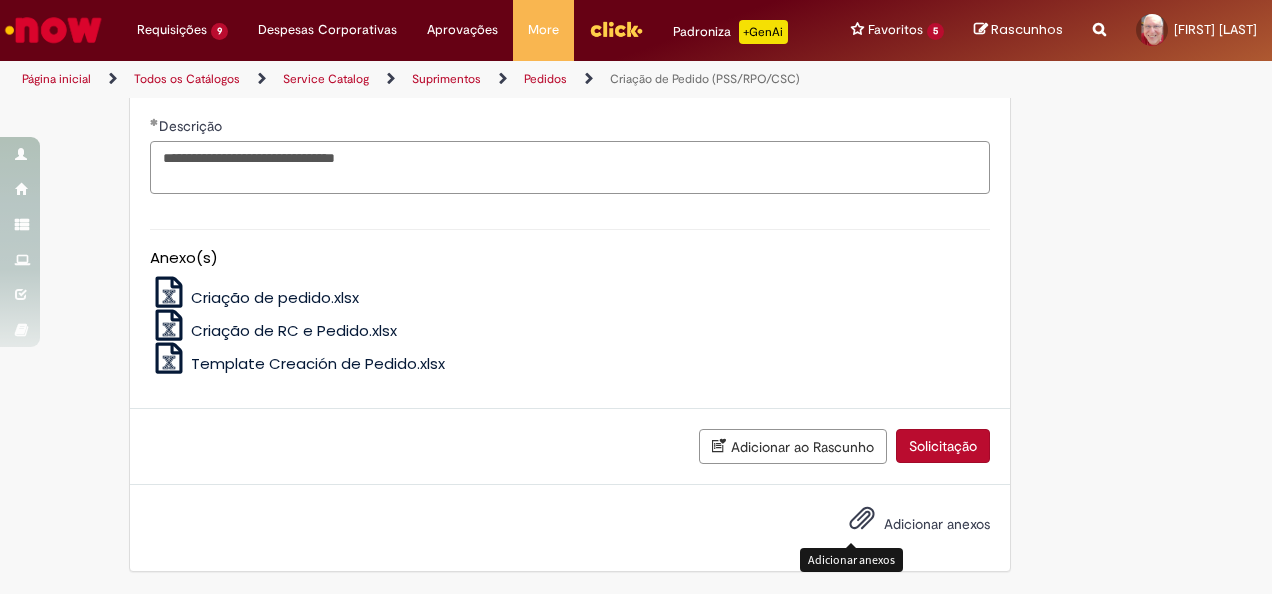 type on "**********" 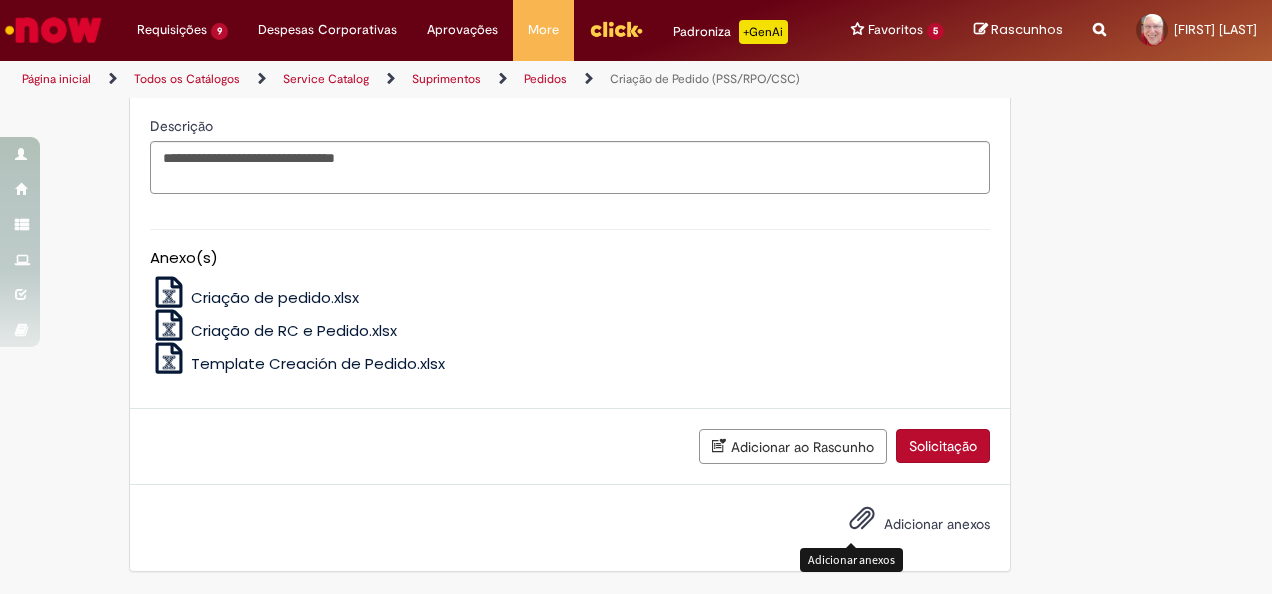 click at bounding box center [862, 519] 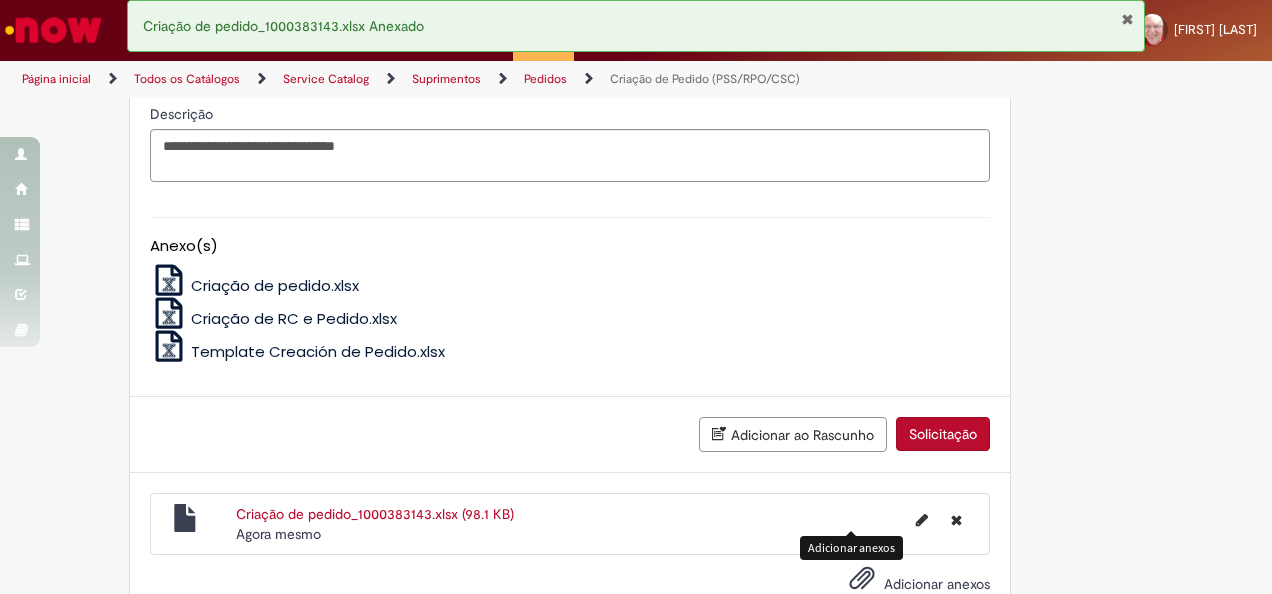 click on "Solicitação" at bounding box center [943, 434] 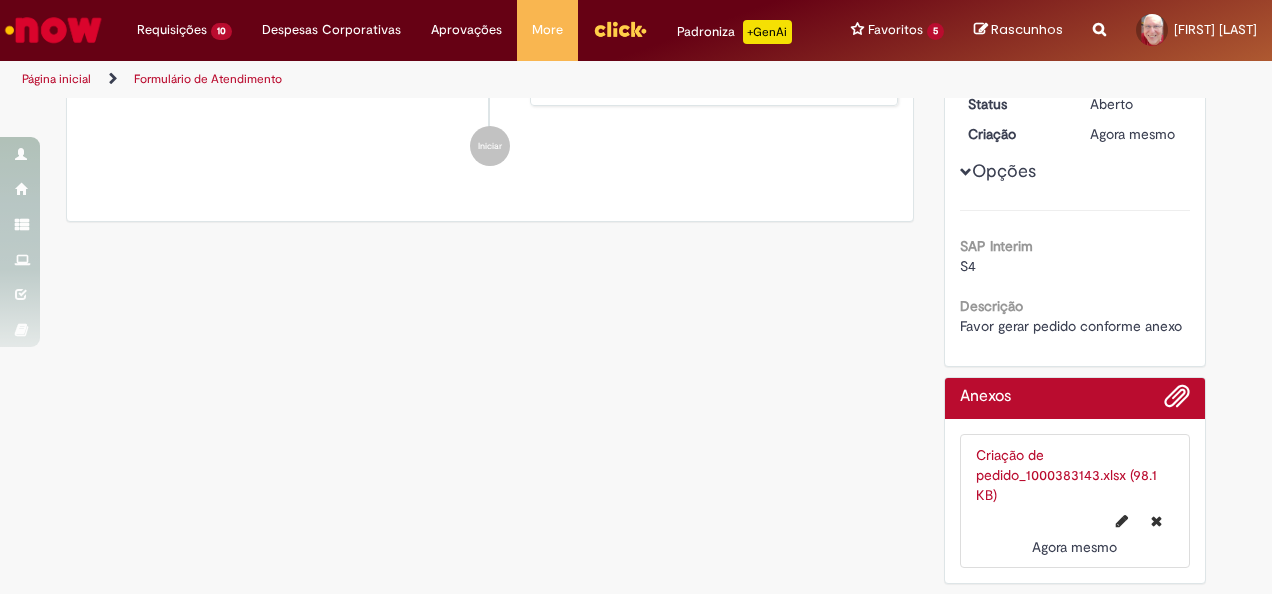 scroll, scrollTop: 0, scrollLeft: 0, axis: both 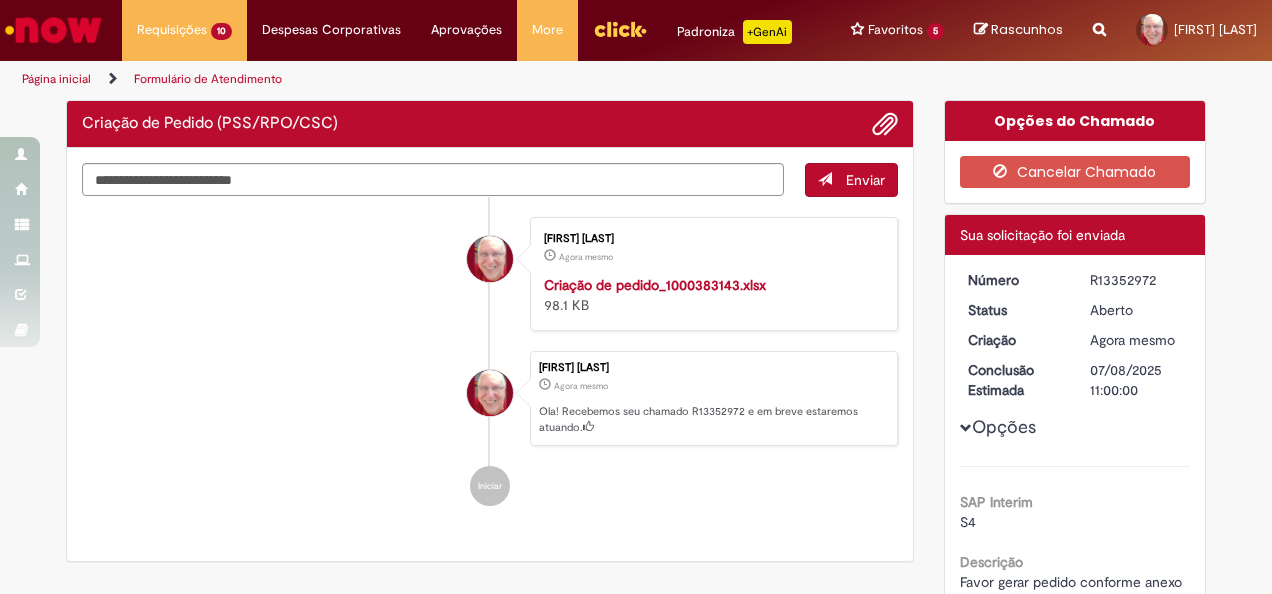 click on "R13352972" at bounding box center [1136, 280] 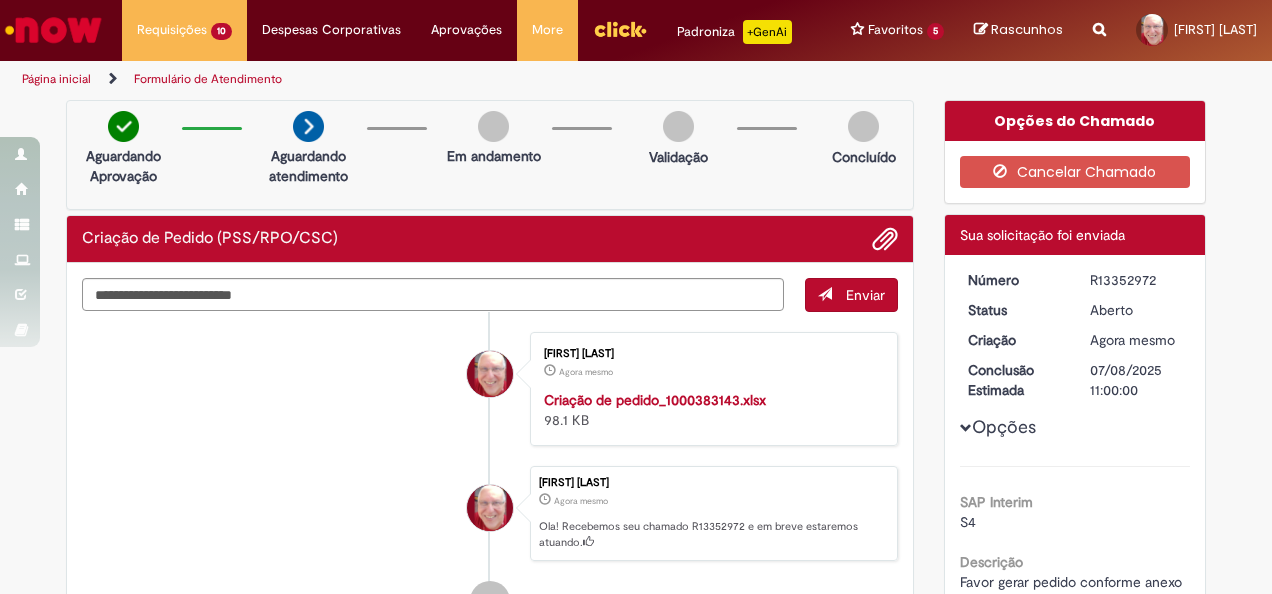 copy on "R13352972" 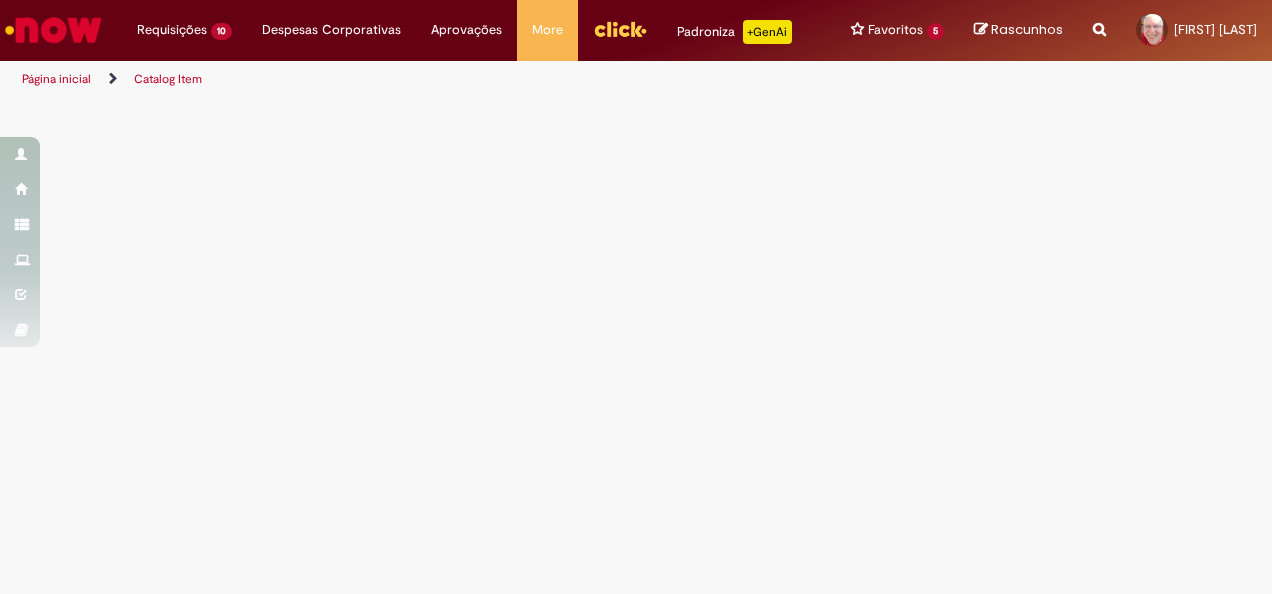 scroll, scrollTop: 0, scrollLeft: 0, axis: both 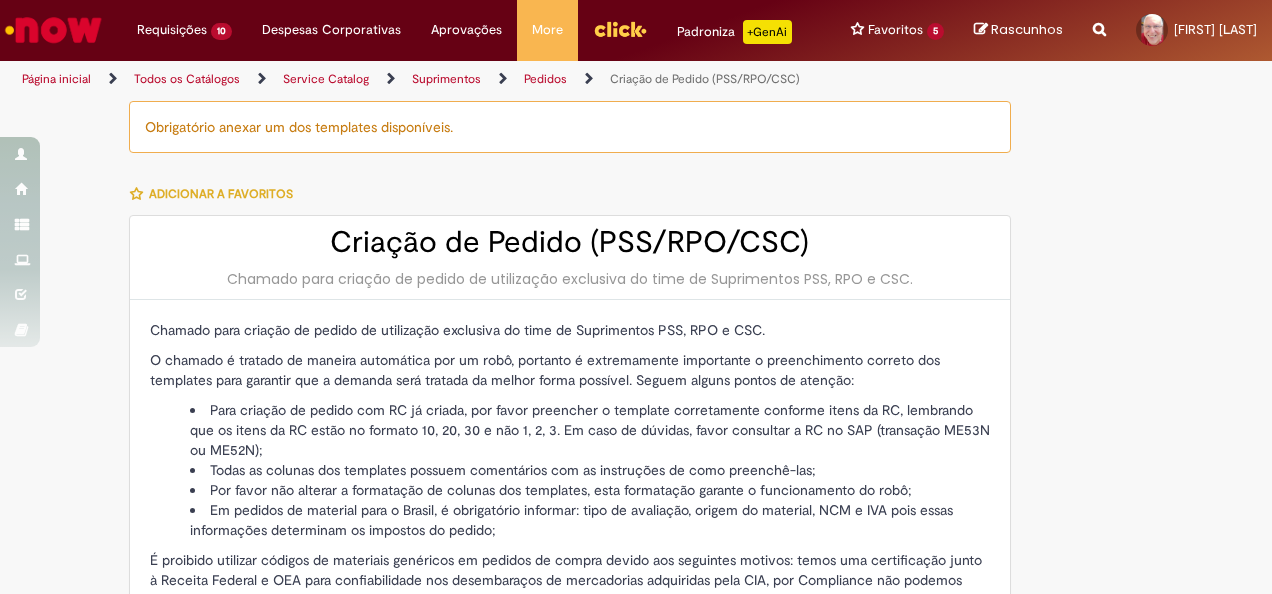 type on "********" 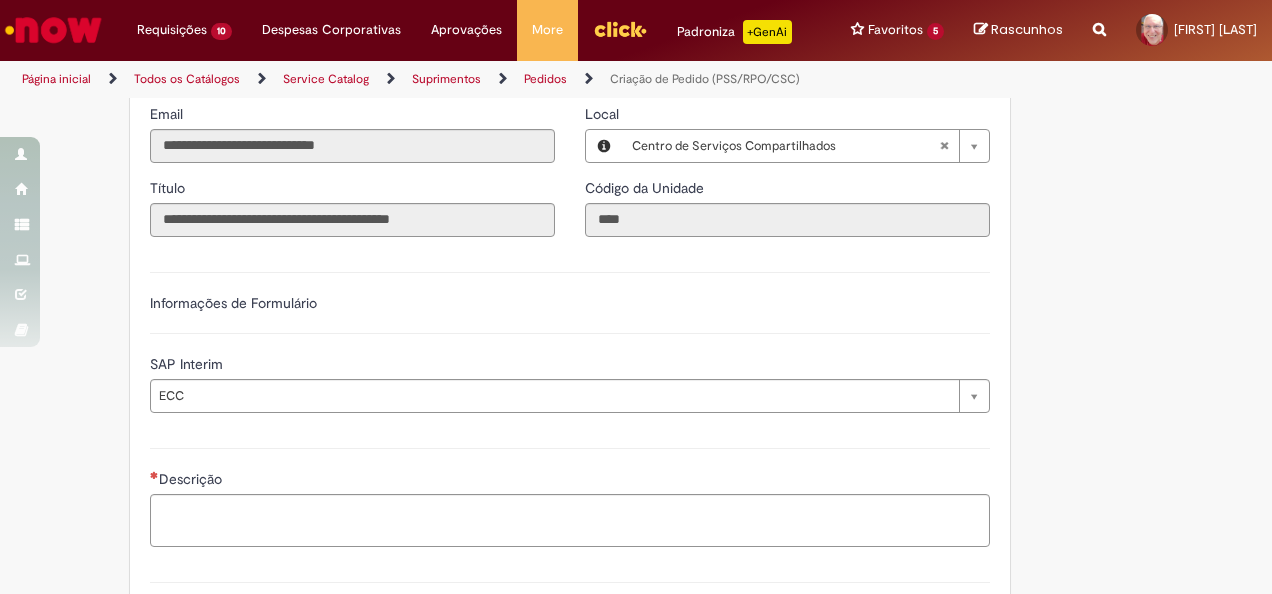 scroll, scrollTop: 800, scrollLeft: 0, axis: vertical 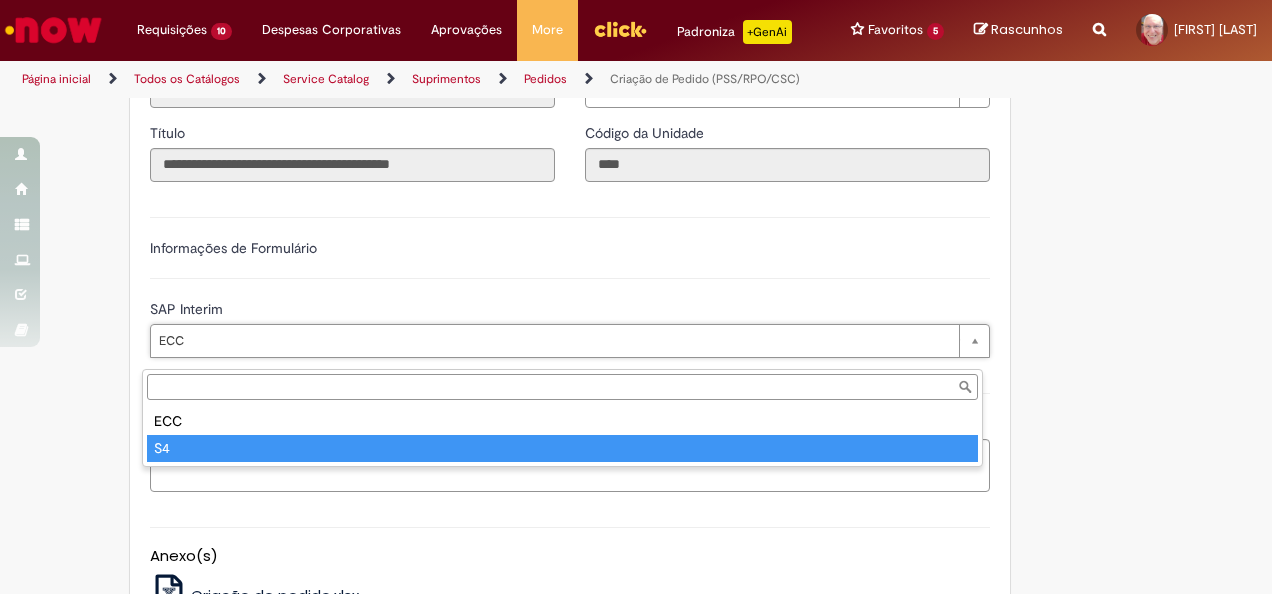 type on "**" 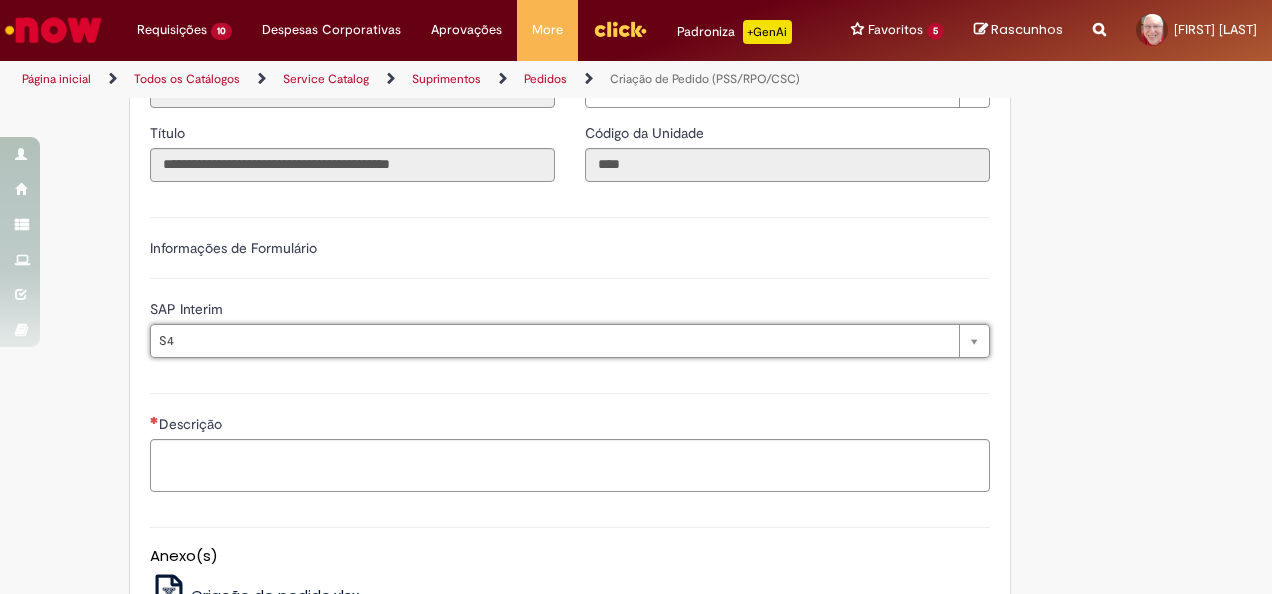 scroll, scrollTop: 0, scrollLeft: 15, axis: horizontal 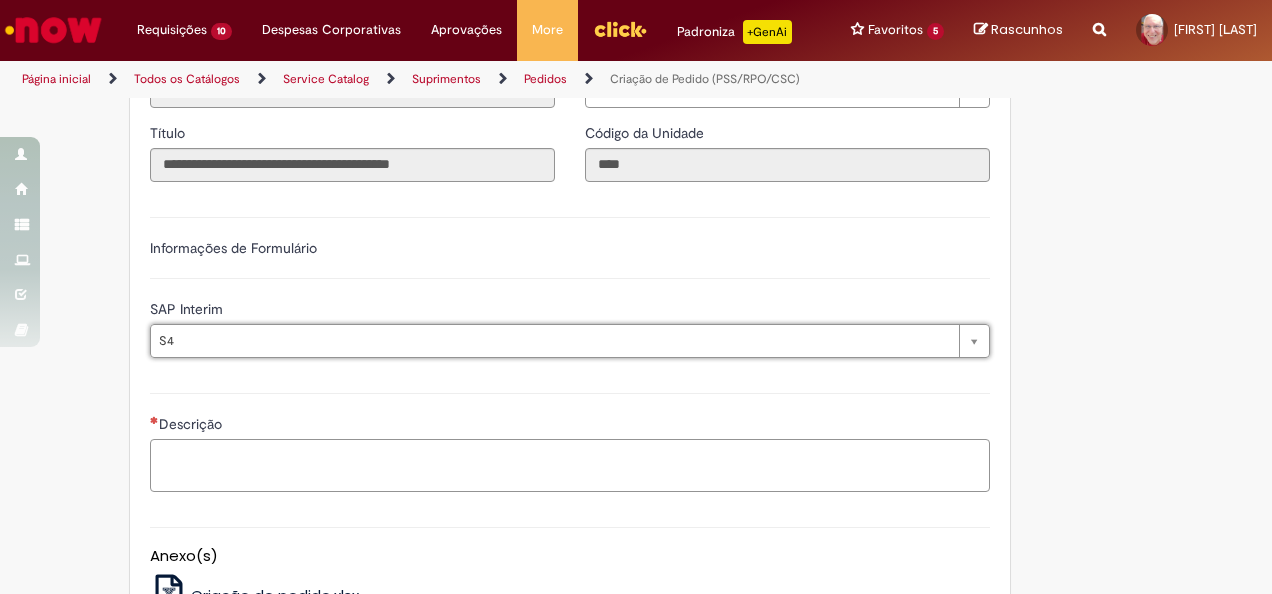 click on "Descrição" at bounding box center (570, 465) 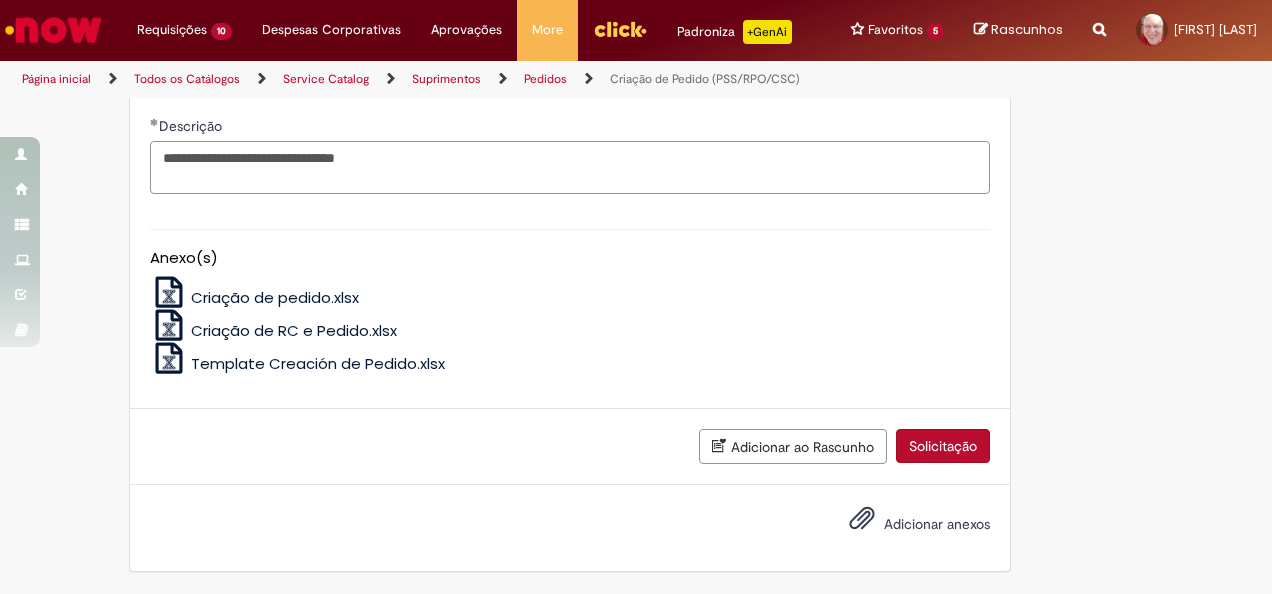 scroll, scrollTop: 1110, scrollLeft: 0, axis: vertical 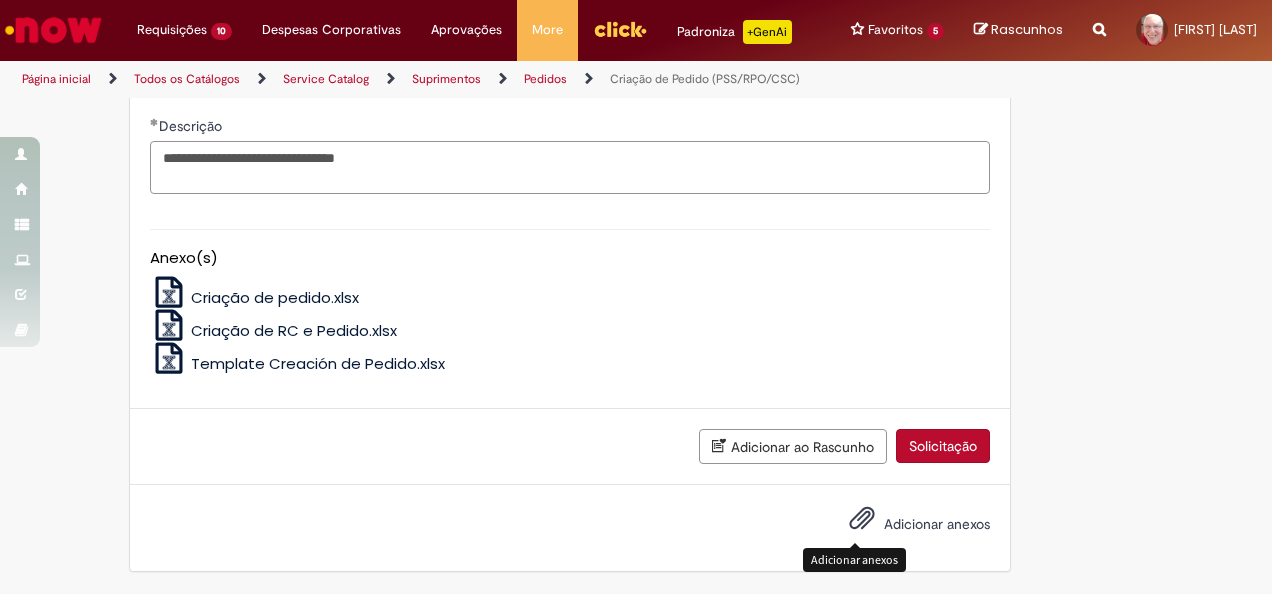 type on "**********" 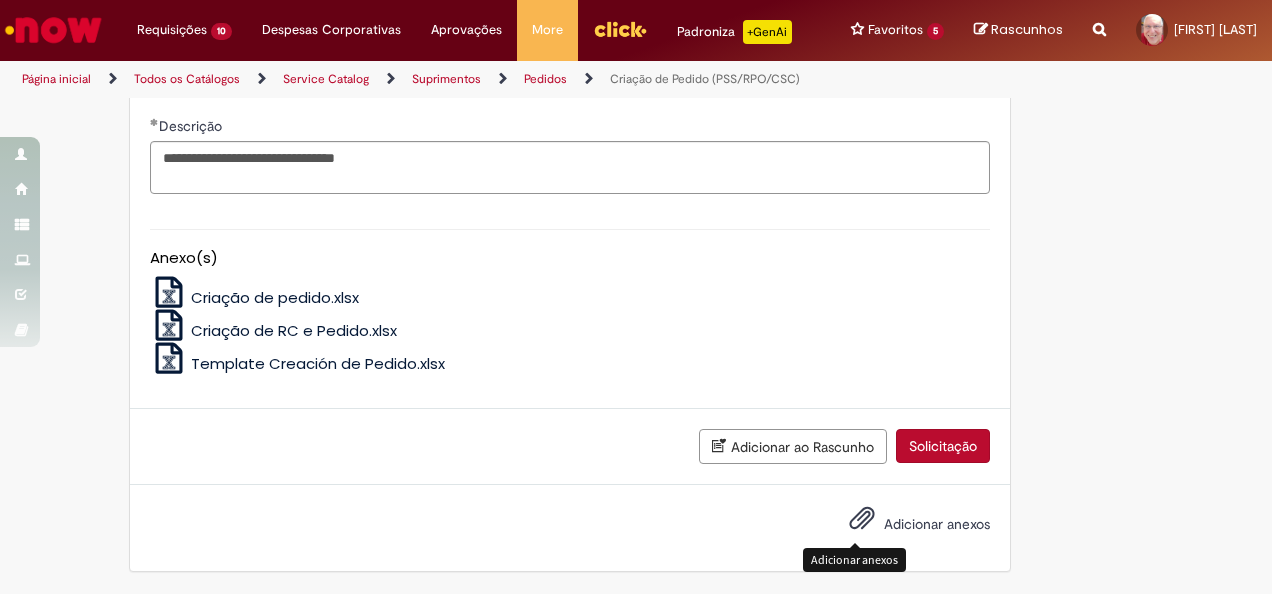 click on "Adicionar anexos" at bounding box center [862, 523] 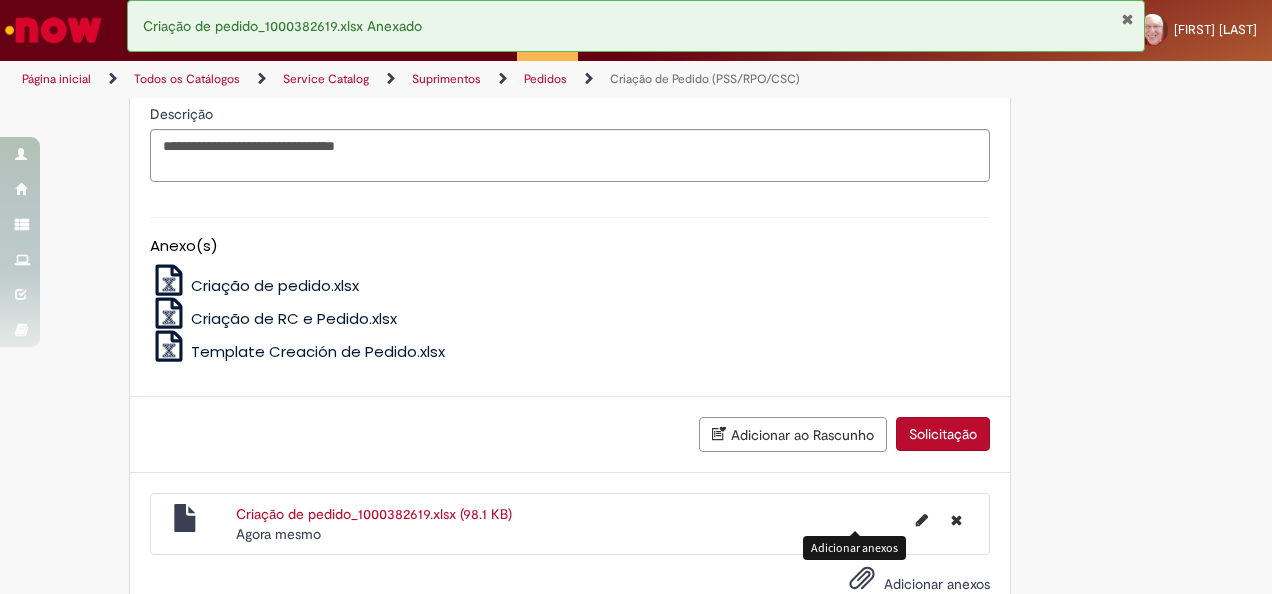 click at bounding box center (1127, 19) 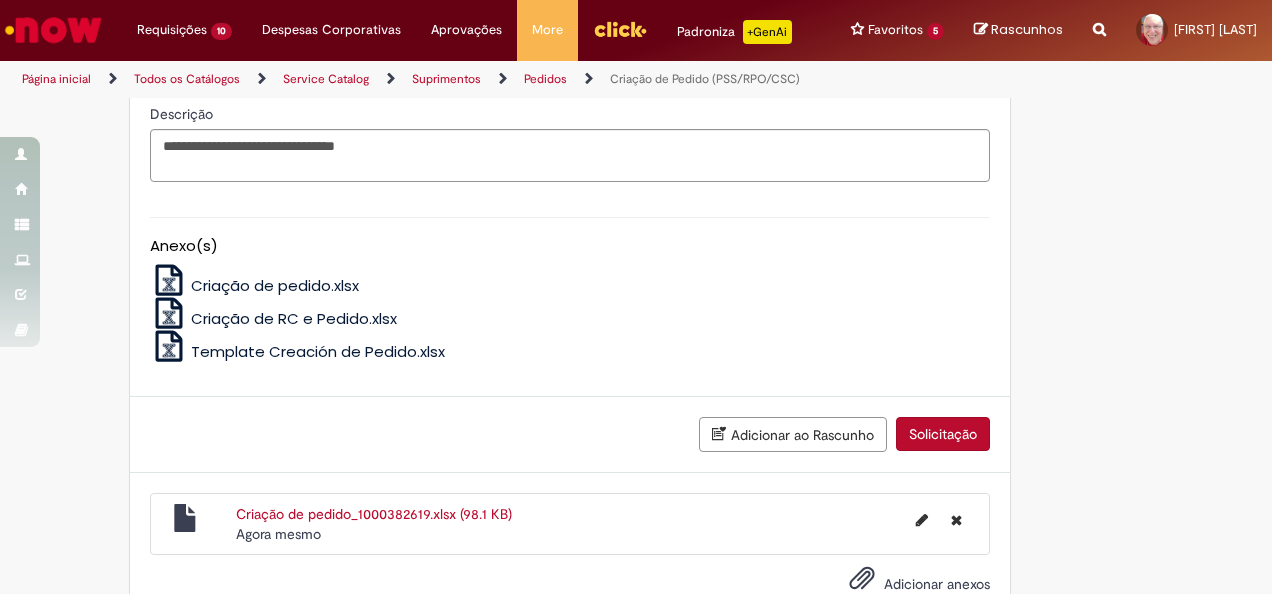 click on "Solicitação" at bounding box center [943, 434] 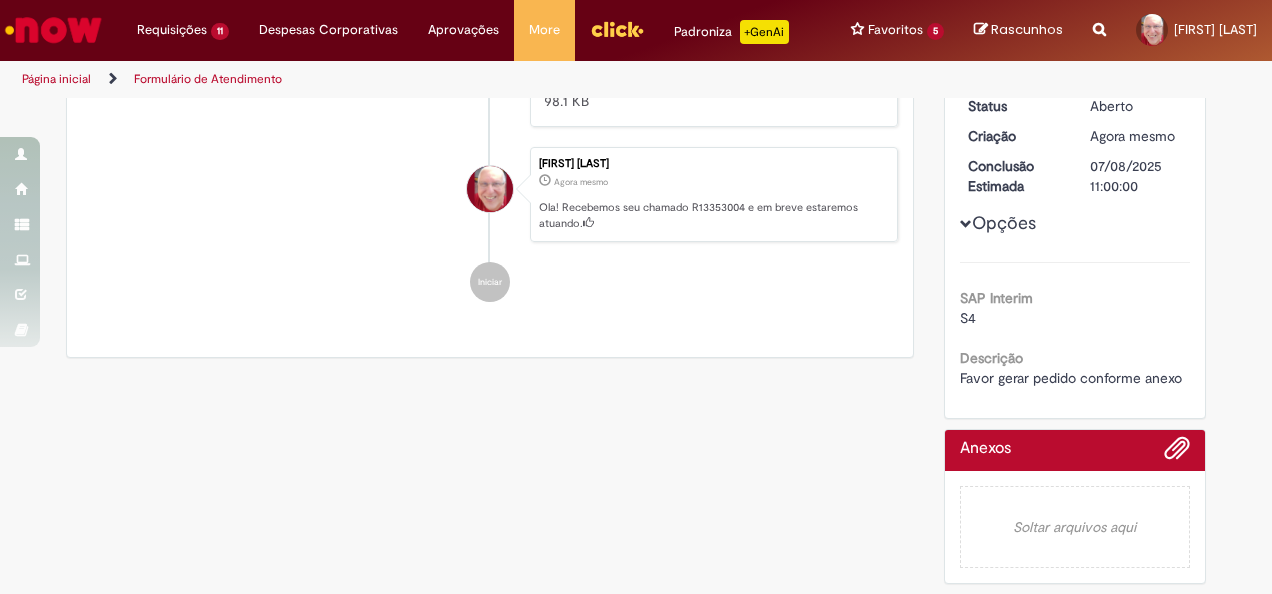 scroll, scrollTop: 0, scrollLeft: 0, axis: both 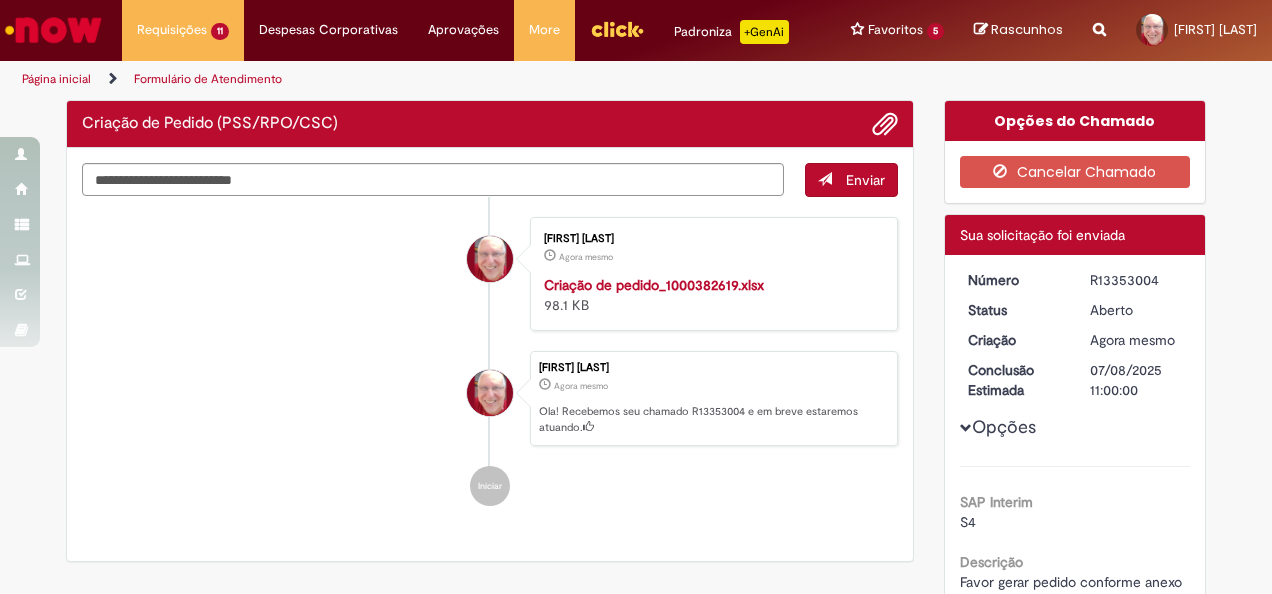 click on "R13353004" at bounding box center (1136, 280) 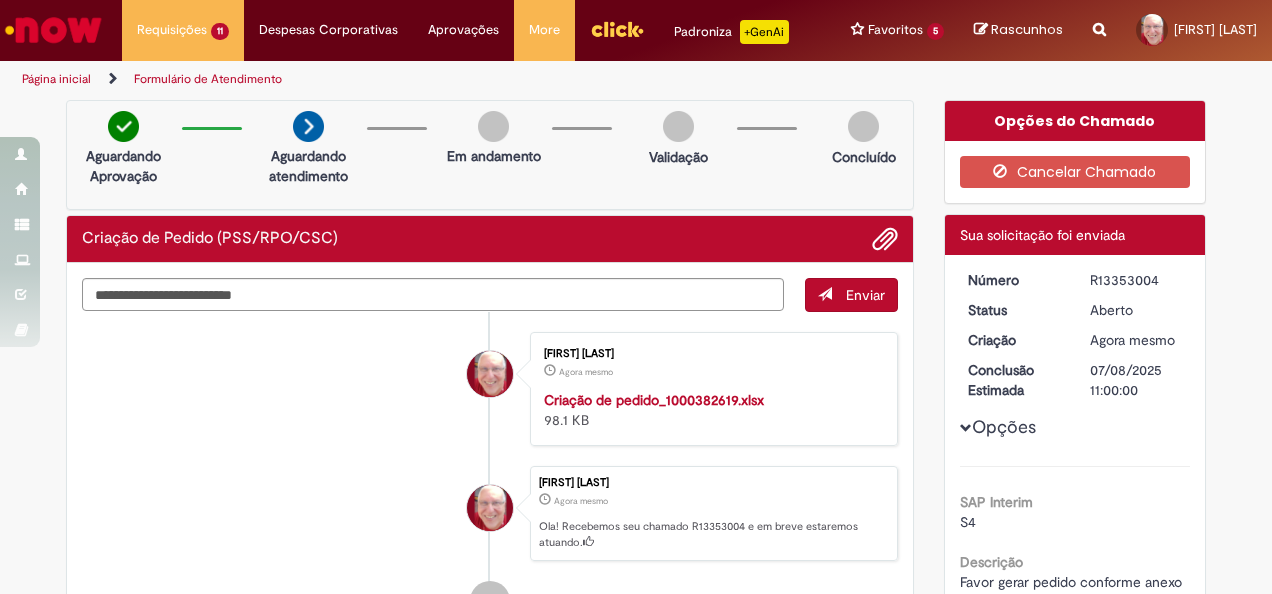 copy on "R13353004" 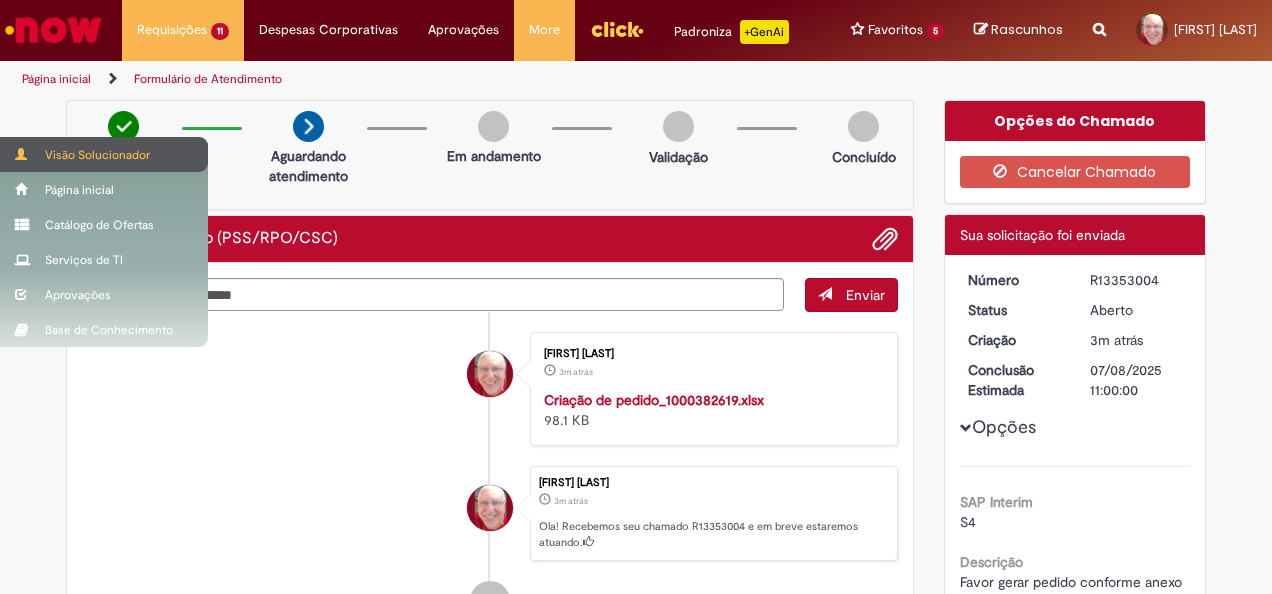 click on "Visão Solucionador" at bounding box center [104, 154] 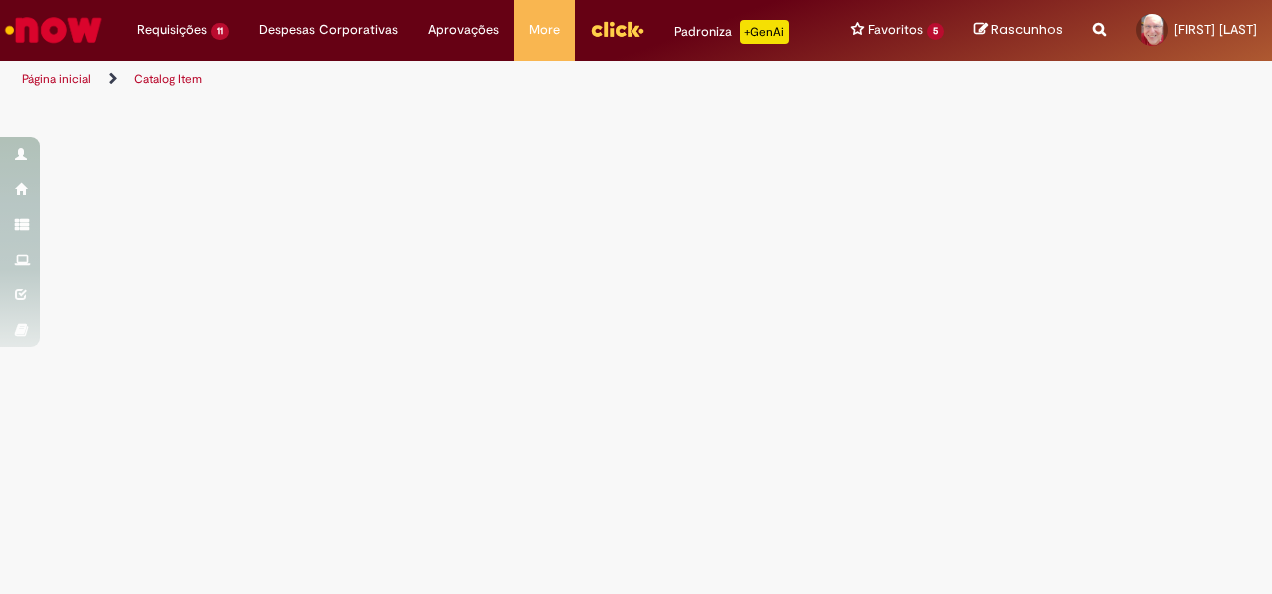 scroll, scrollTop: 0, scrollLeft: 0, axis: both 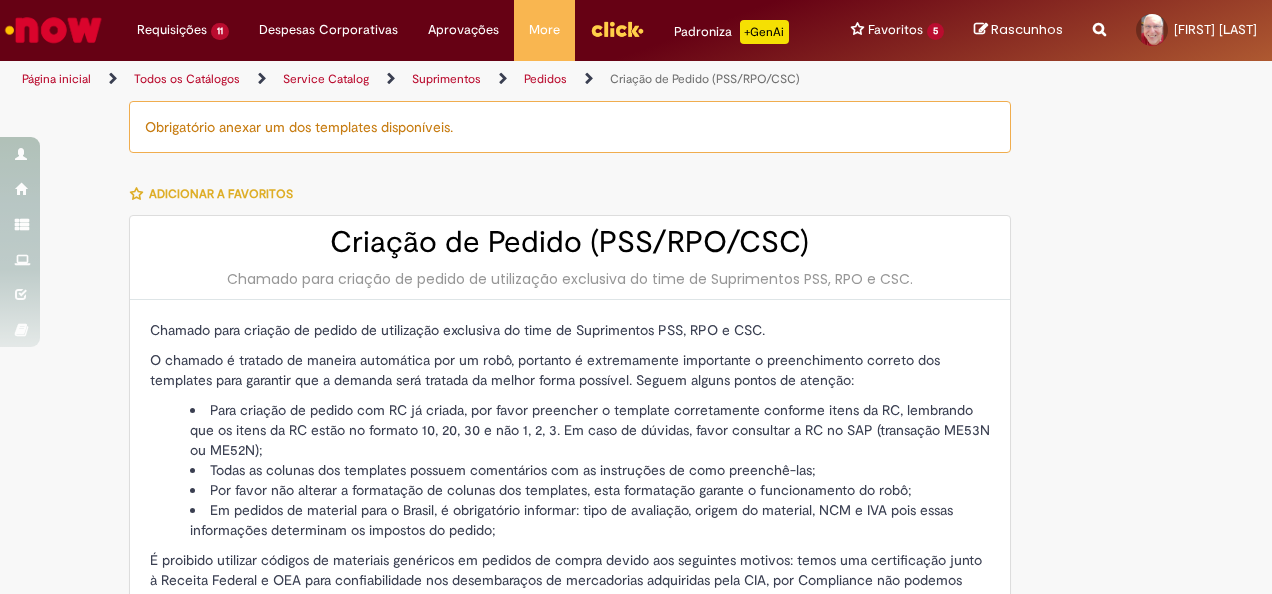 type on "********" 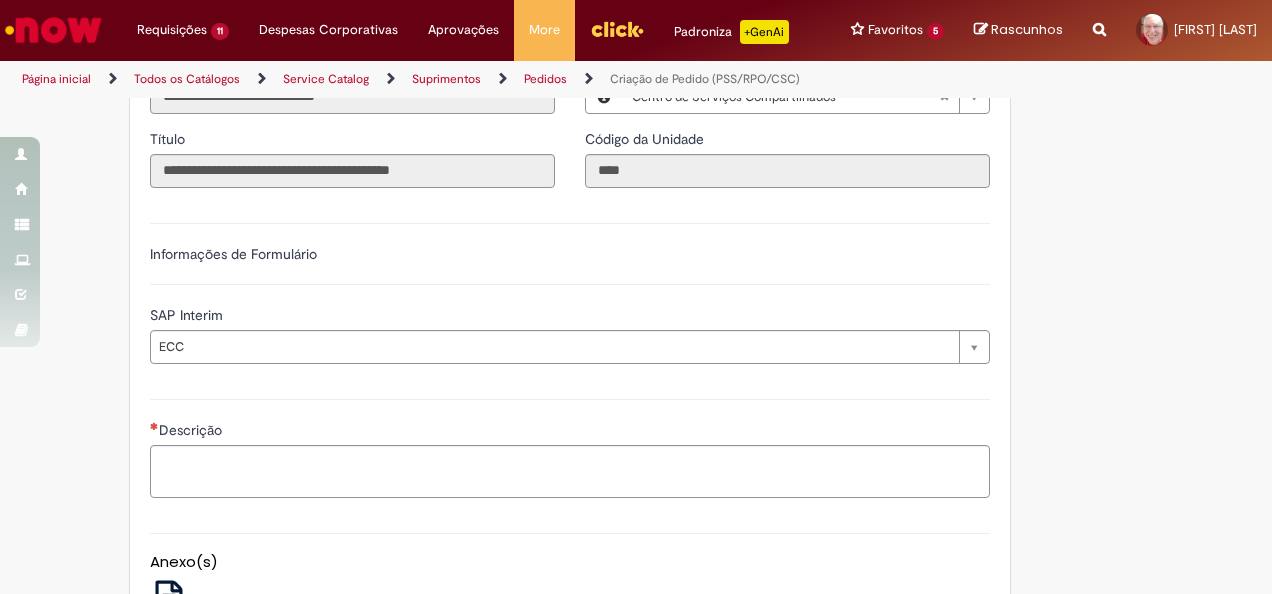 scroll, scrollTop: 800, scrollLeft: 0, axis: vertical 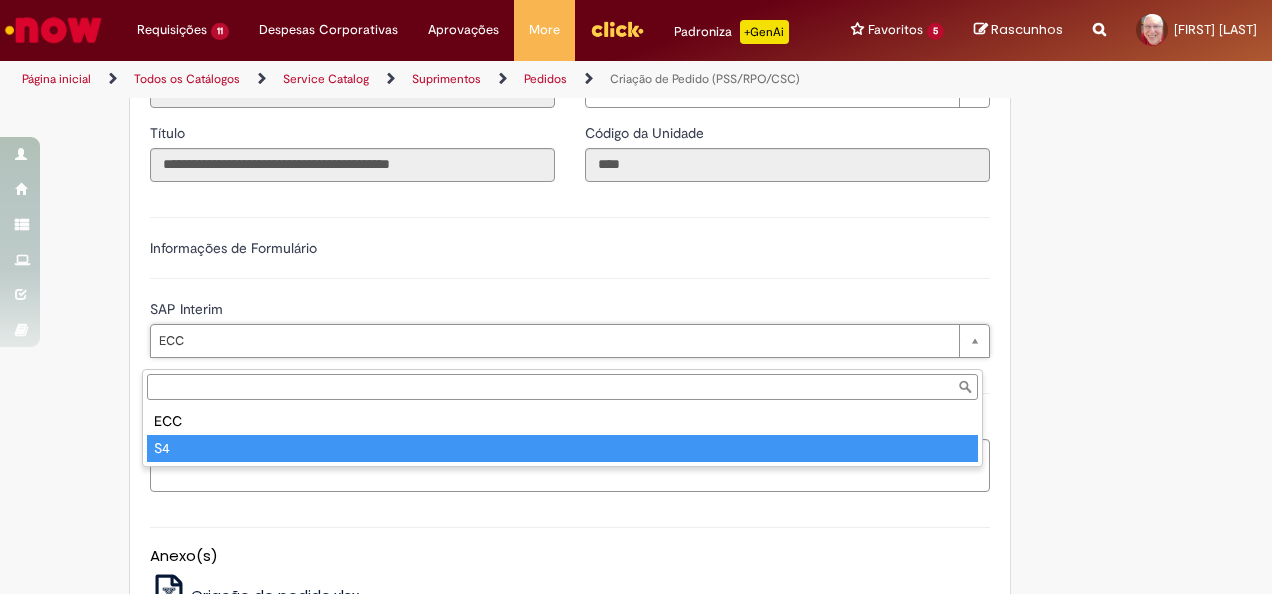 type on "**" 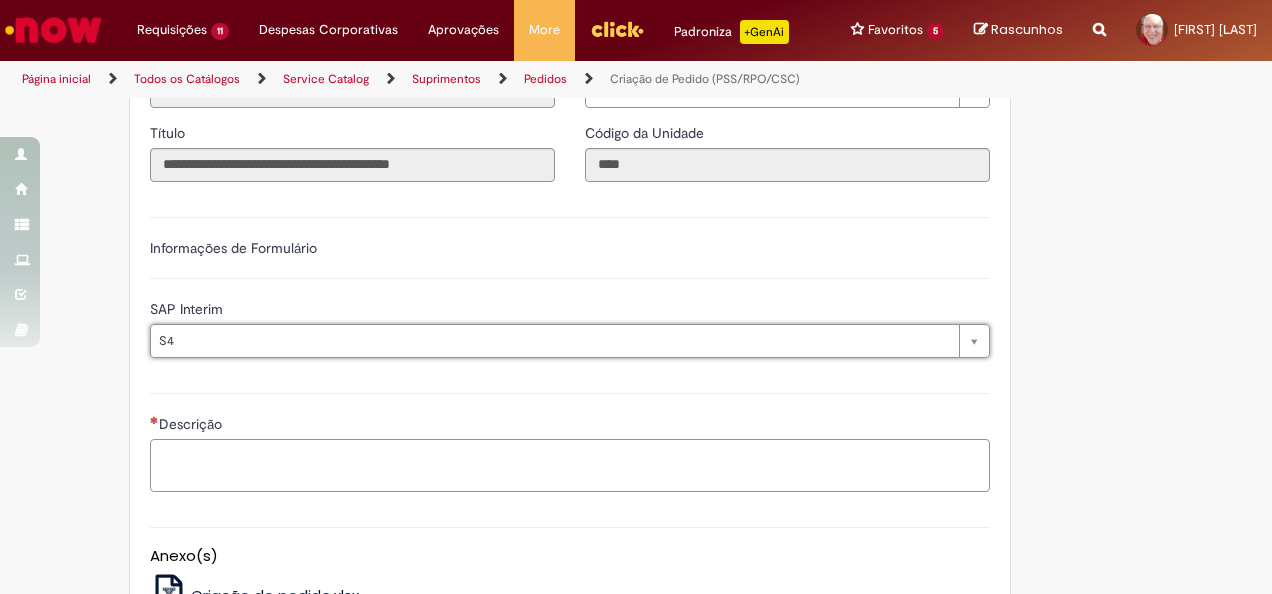 scroll, scrollTop: 0, scrollLeft: 0, axis: both 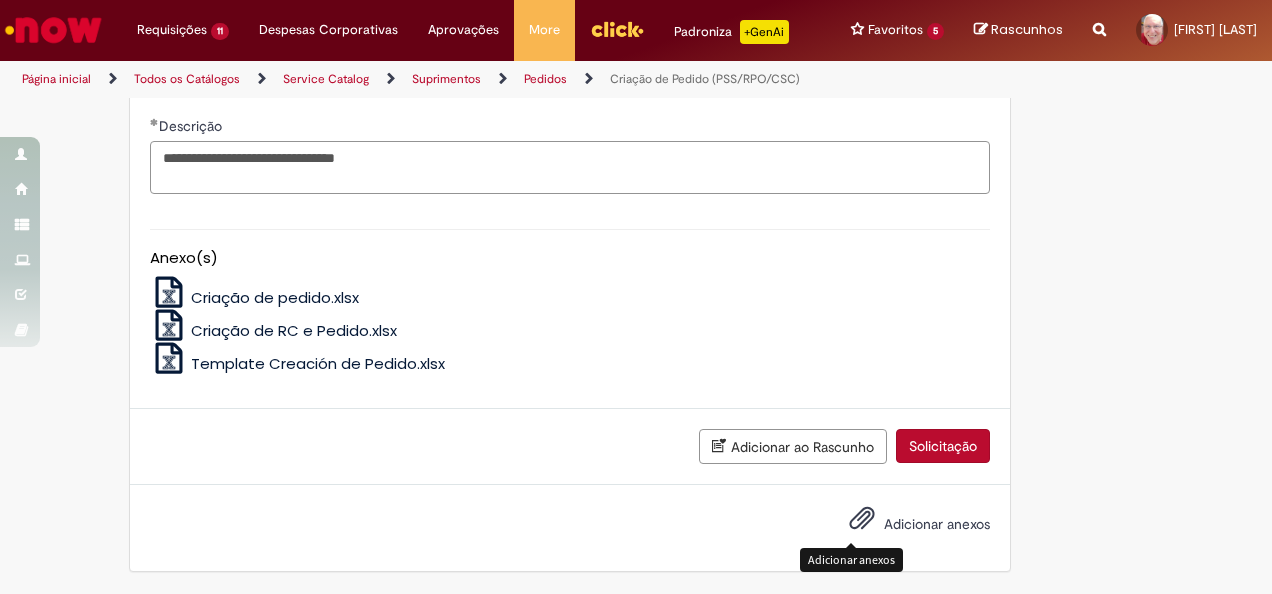 type on "**********" 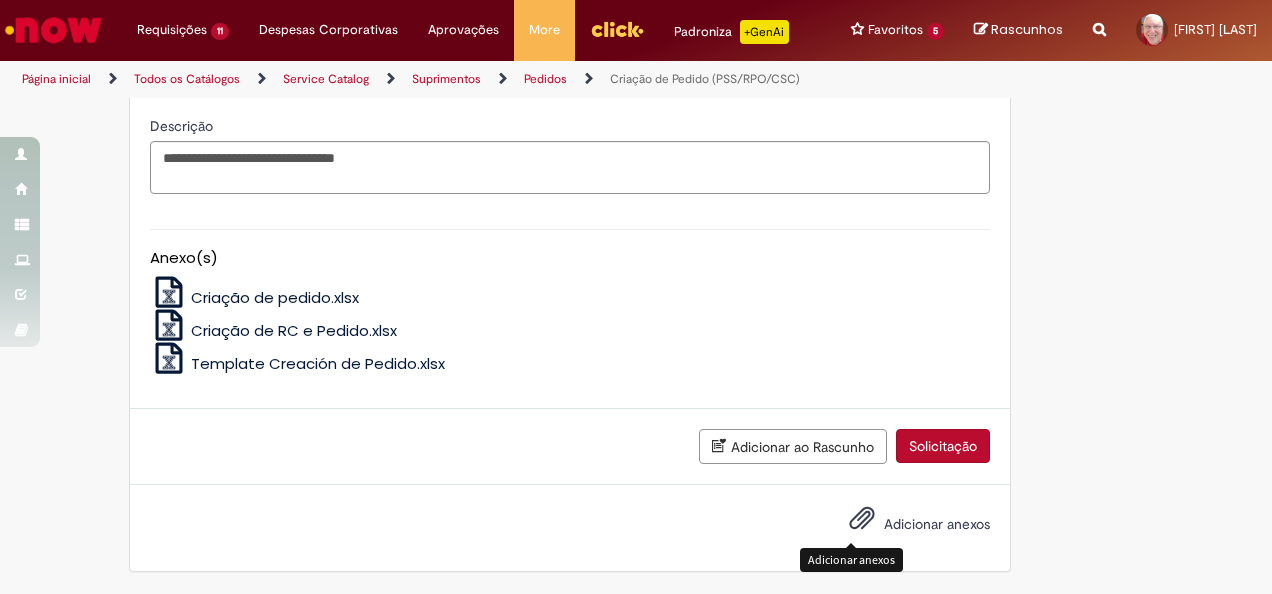 click at bounding box center (862, 519) 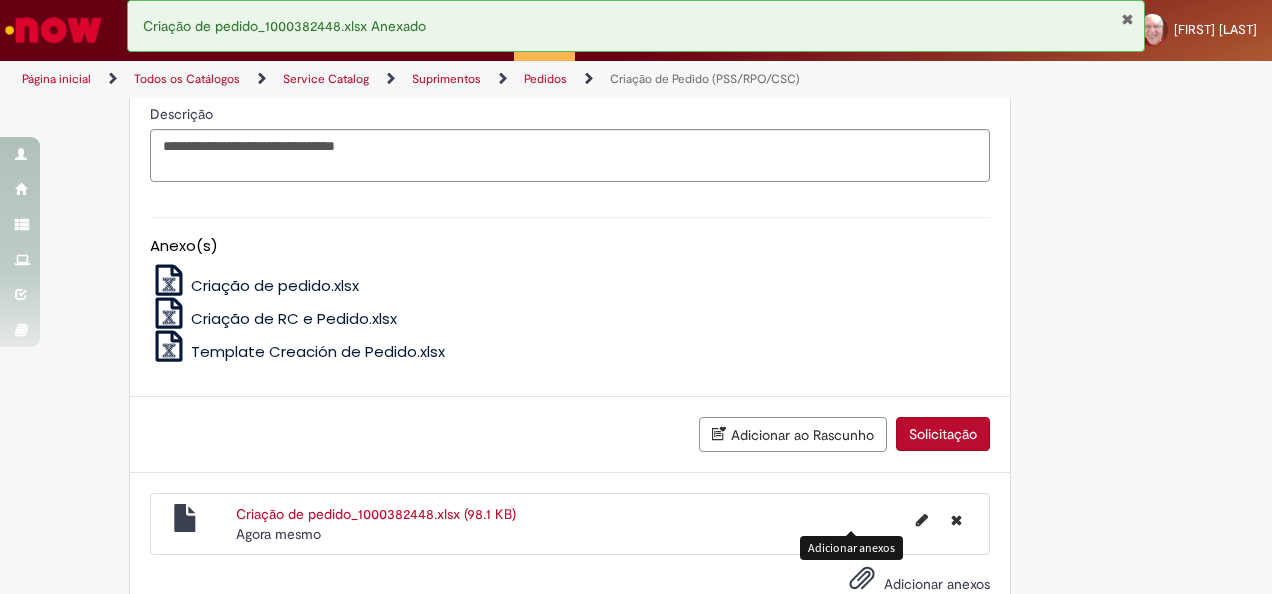 type 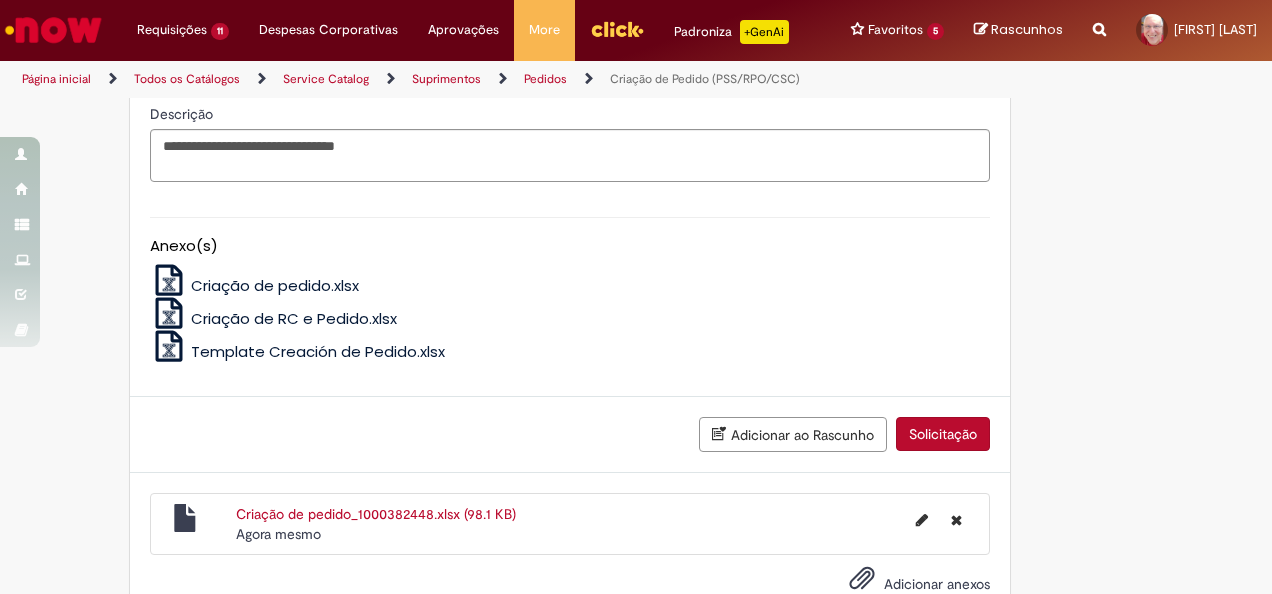 click on "Solicitação" at bounding box center (943, 434) 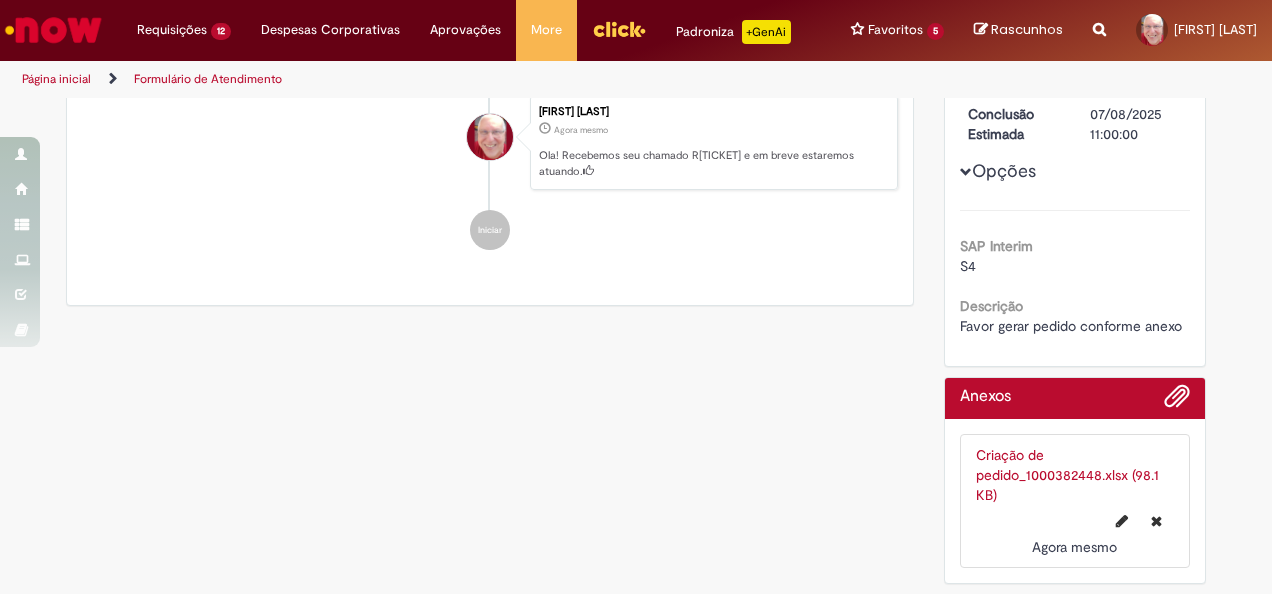 scroll, scrollTop: 0, scrollLeft: 0, axis: both 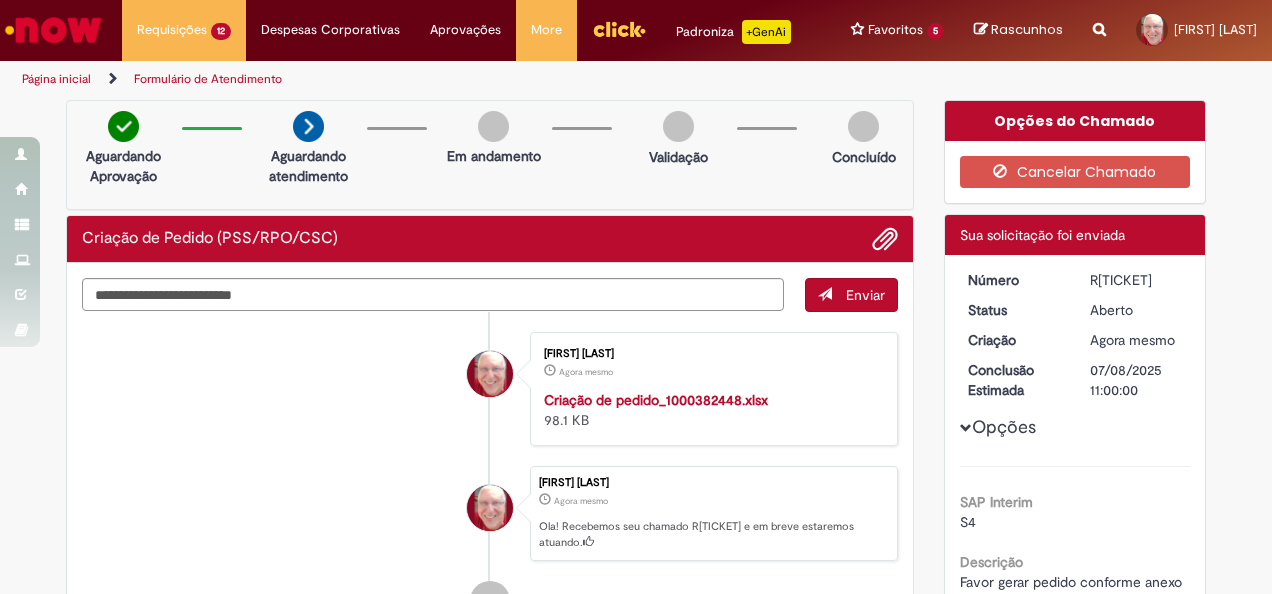 click on "[R_NUMBER]" at bounding box center [1136, 280] 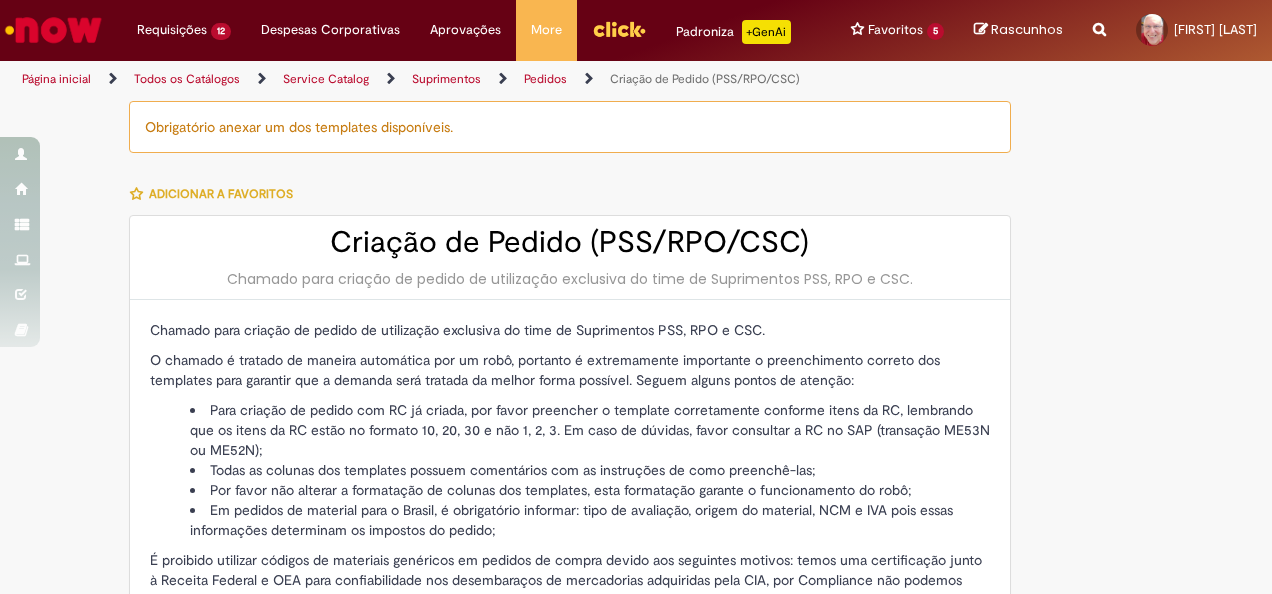 scroll, scrollTop: 0, scrollLeft: 0, axis: both 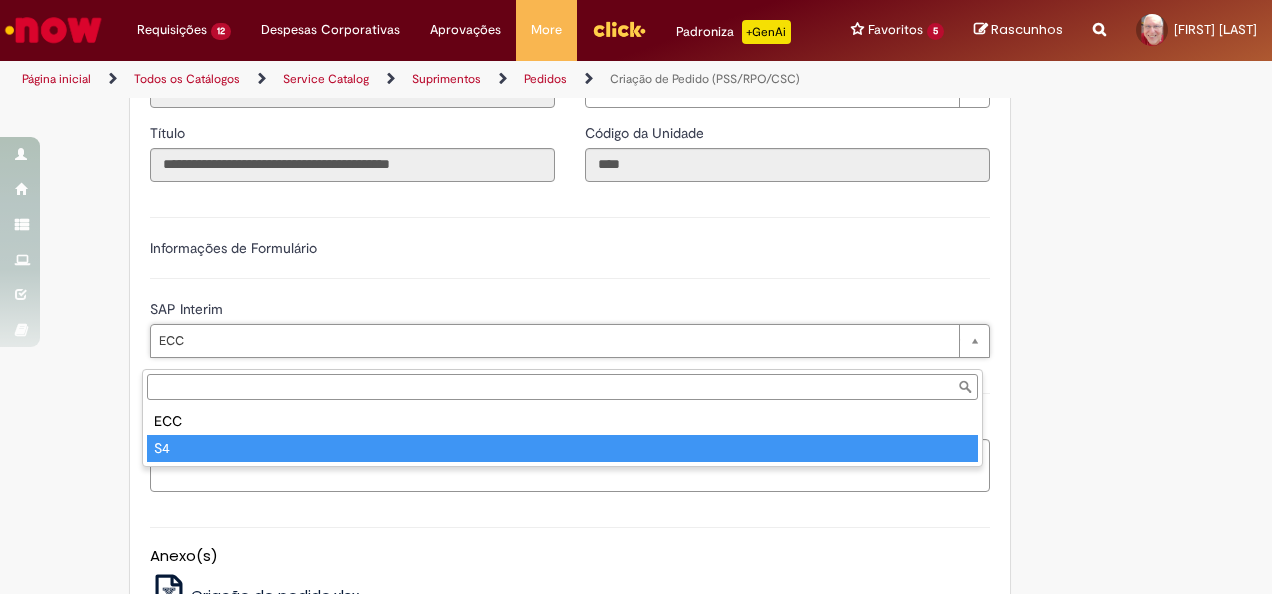 type on "**" 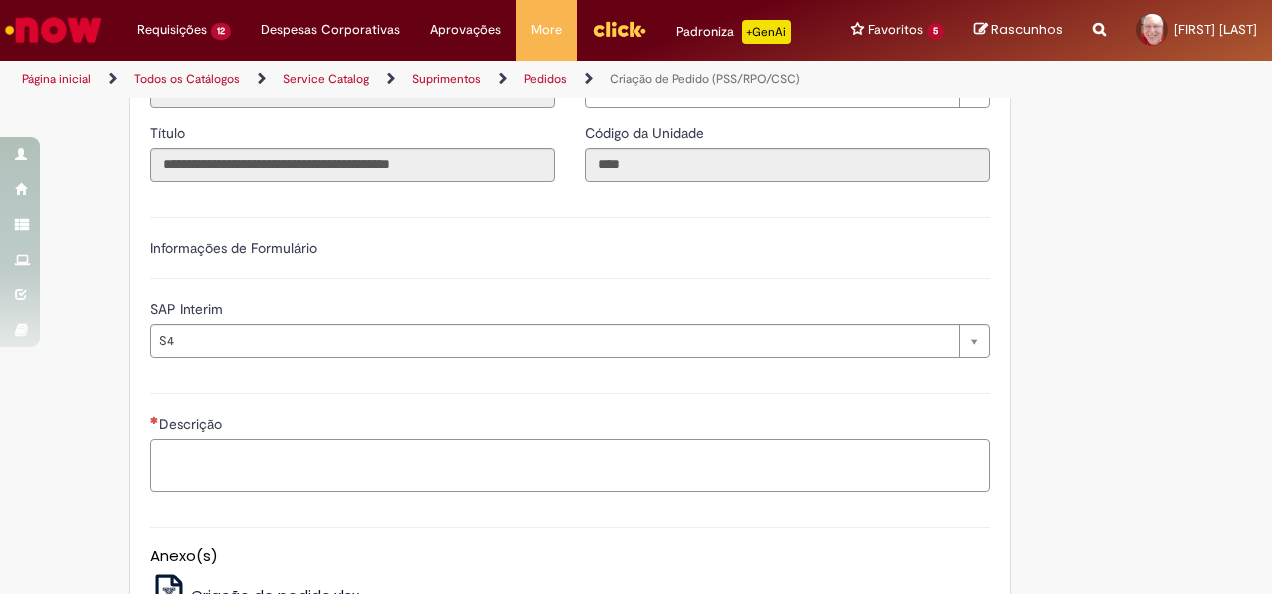 click on "Descrição" at bounding box center [570, 465] 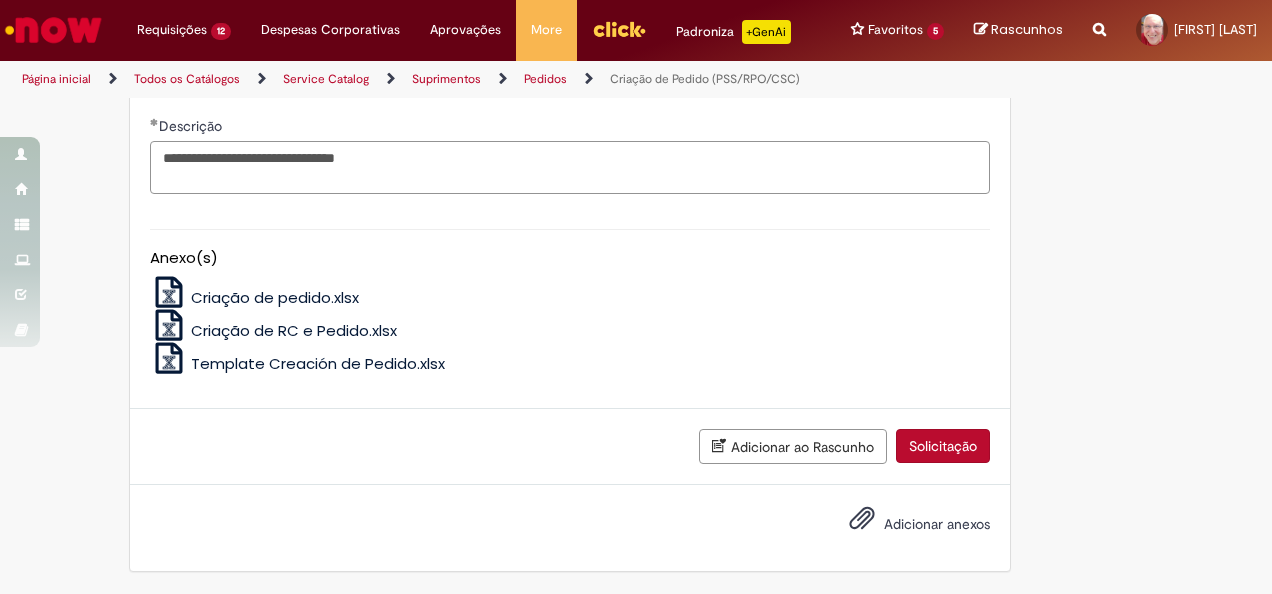scroll, scrollTop: 1110, scrollLeft: 0, axis: vertical 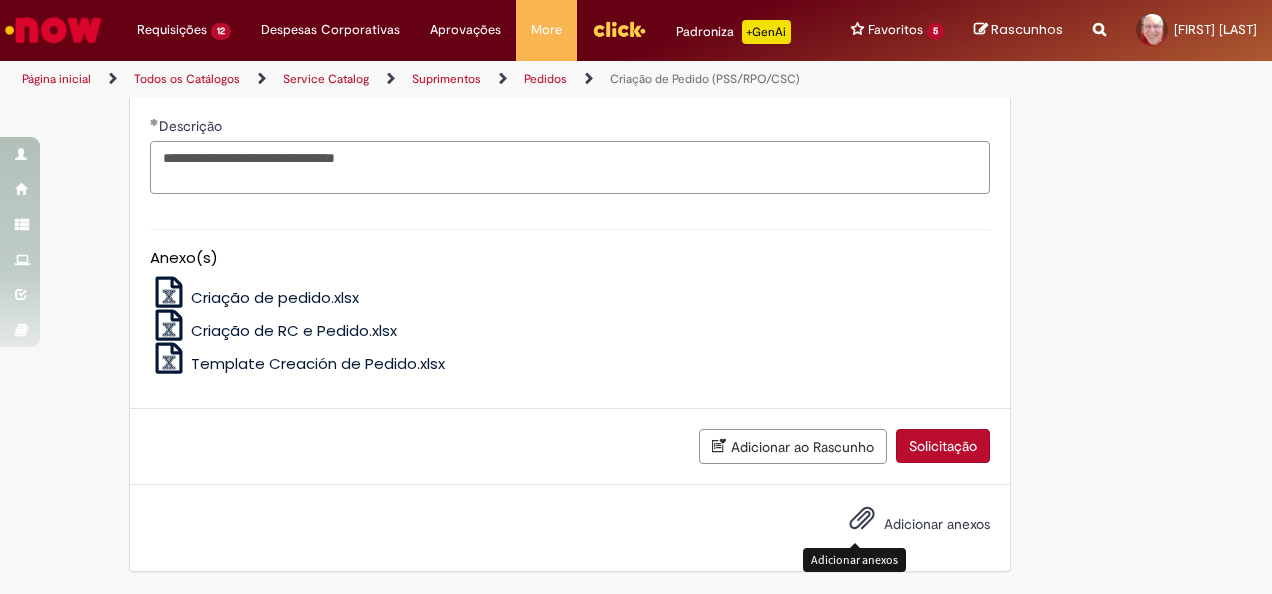 type on "**********" 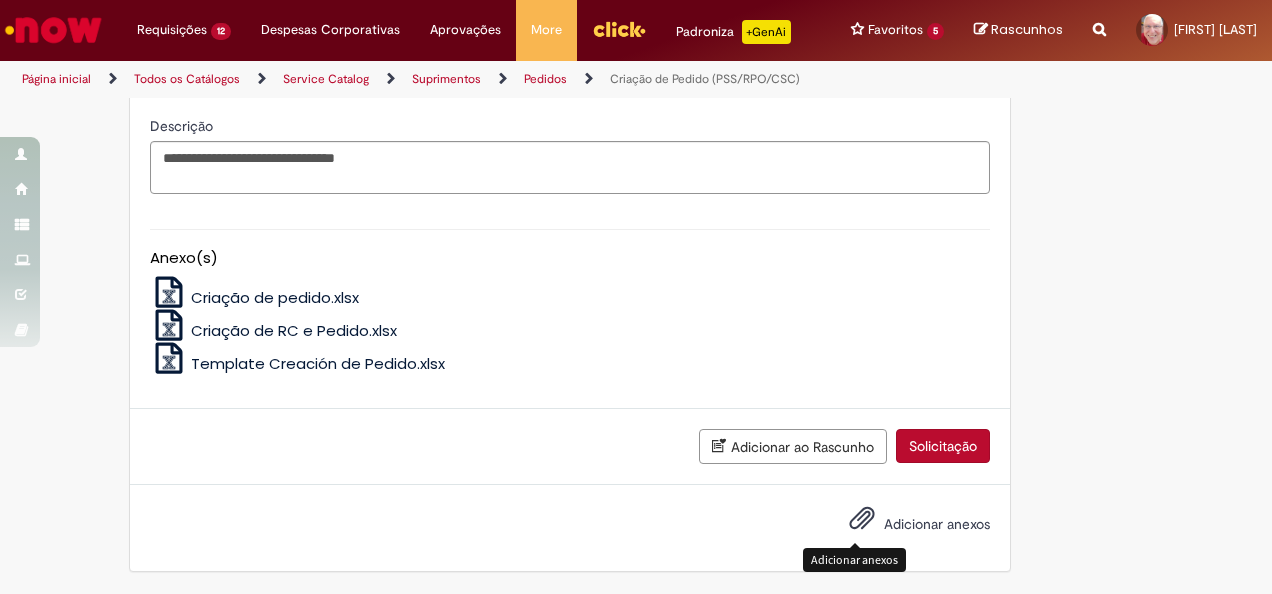 click at bounding box center [862, 519] 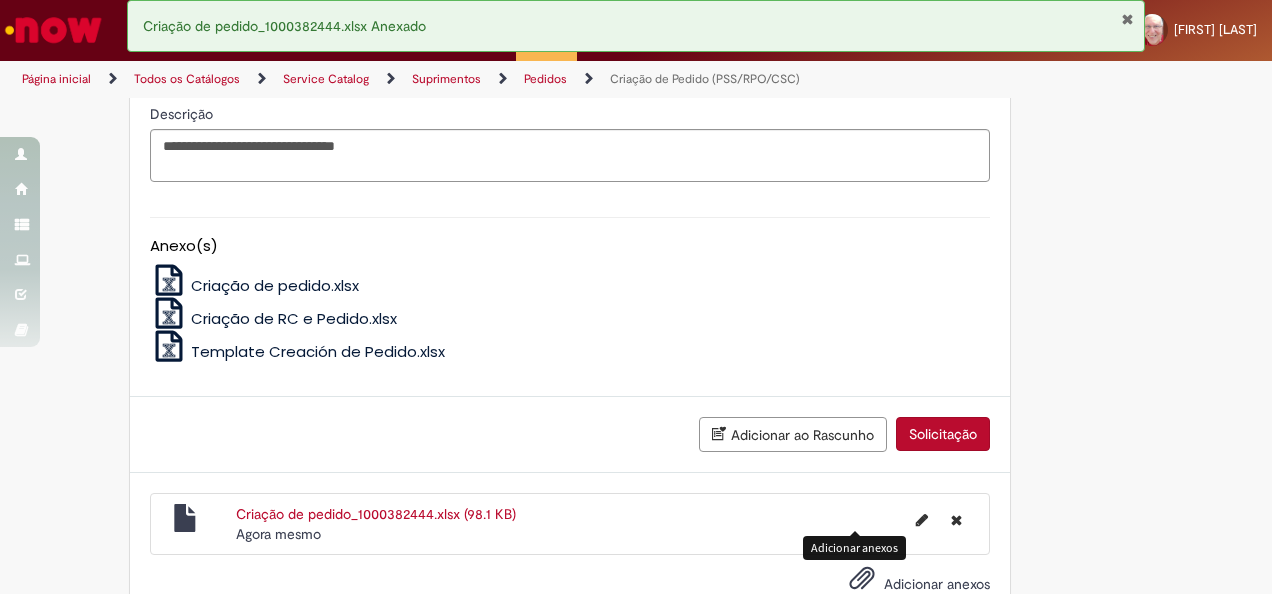 click at bounding box center (1127, 19) 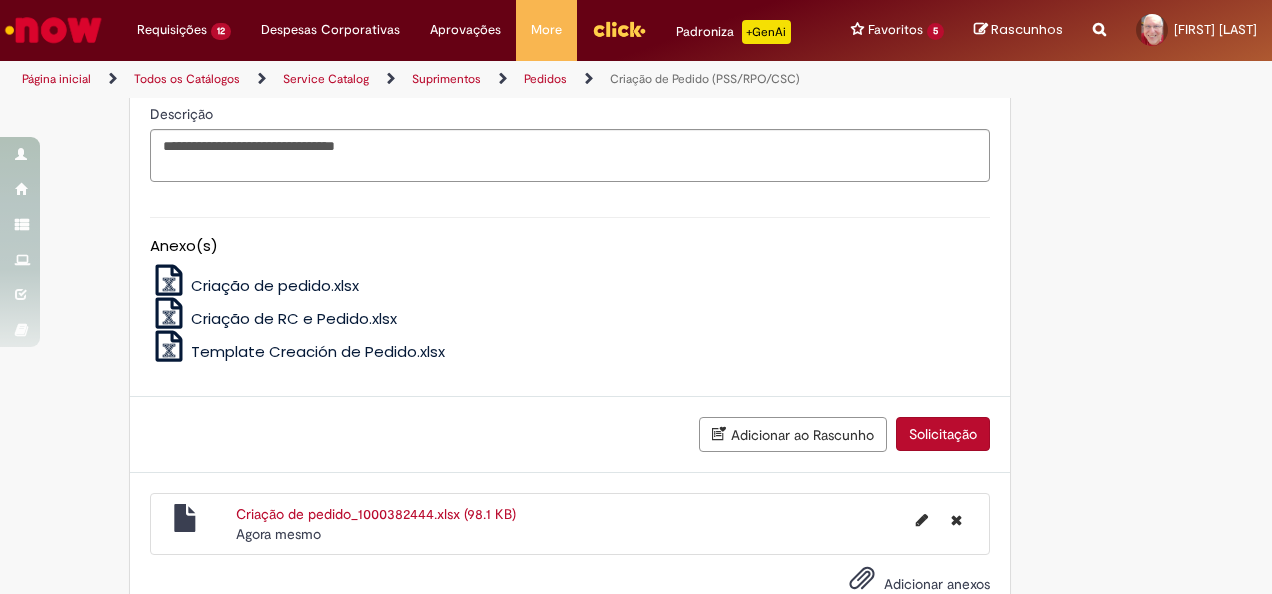 click on "Solicitação" at bounding box center [943, 434] 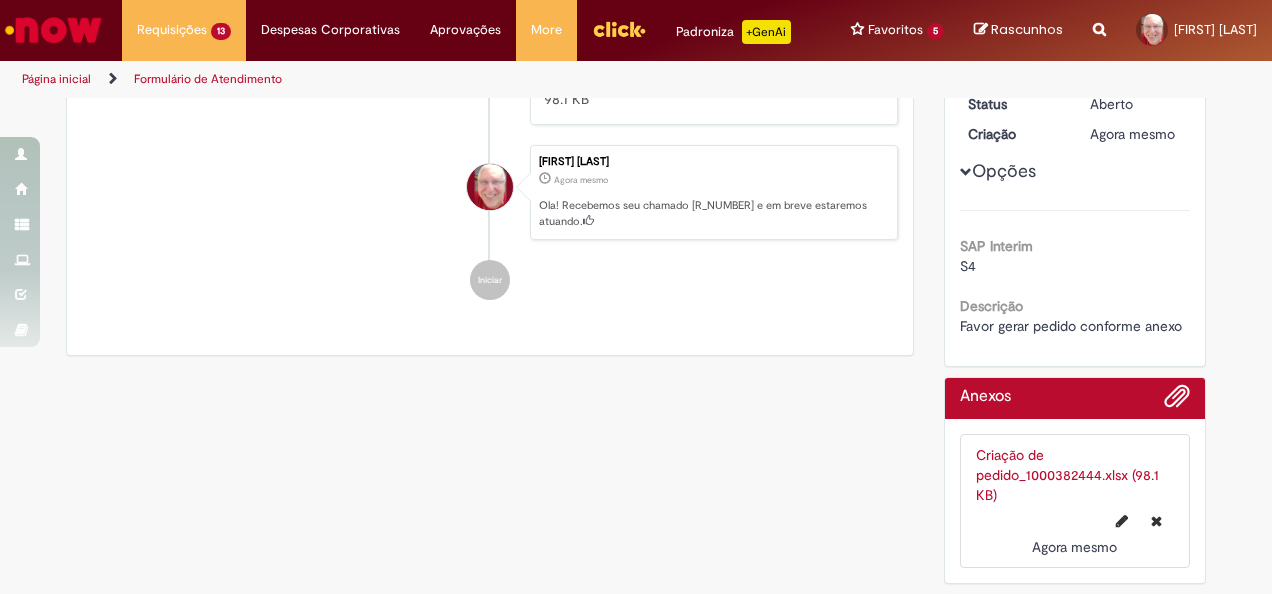 scroll, scrollTop: 0, scrollLeft: 0, axis: both 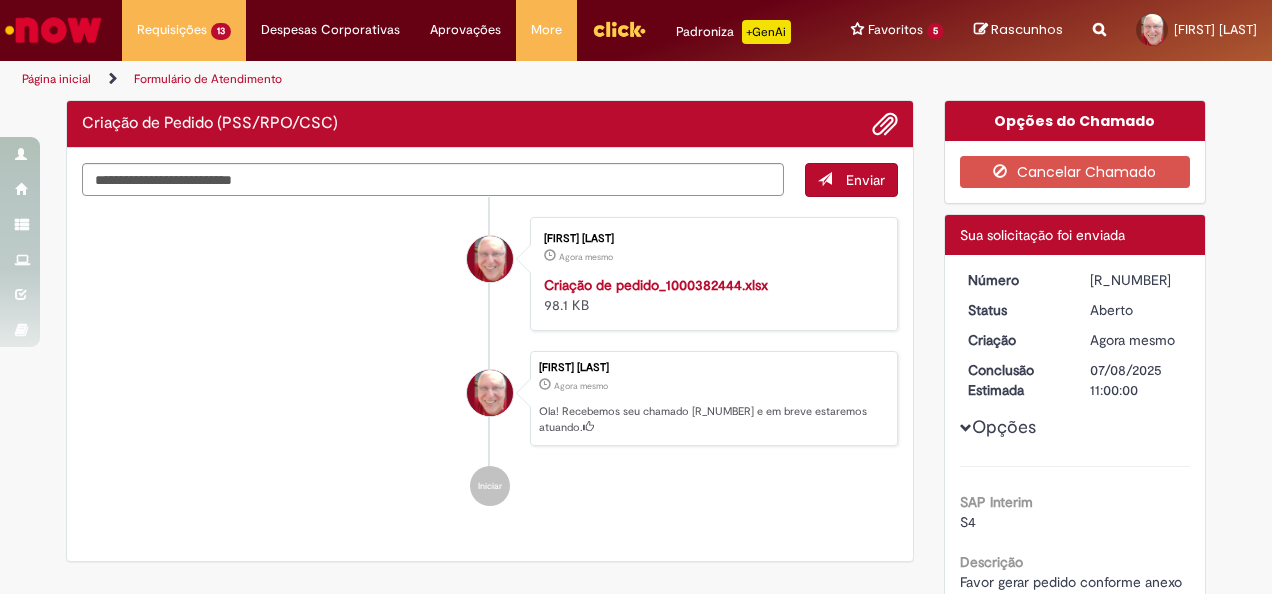 click on "[R_NUMBER]" at bounding box center (1136, 280) 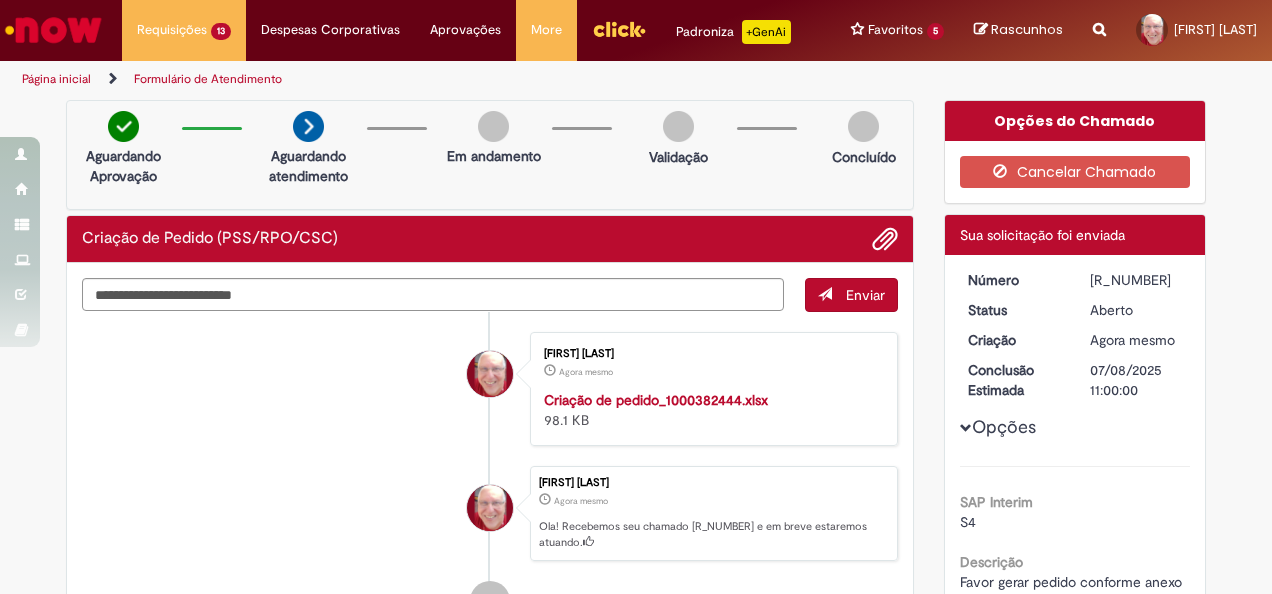 copy on "[R_NUMBER]" 